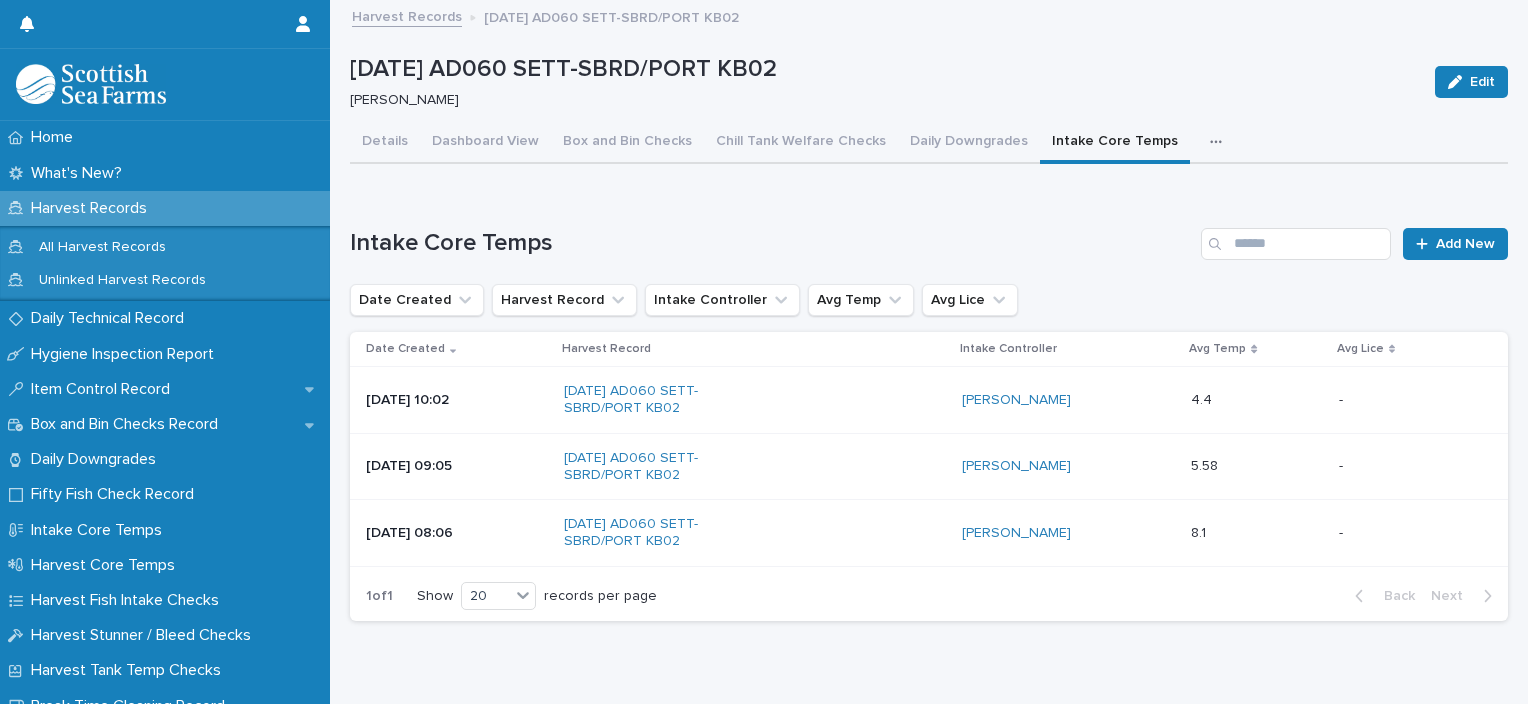 scroll, scrollTop: 0, scrollLeft: 0, axis: both 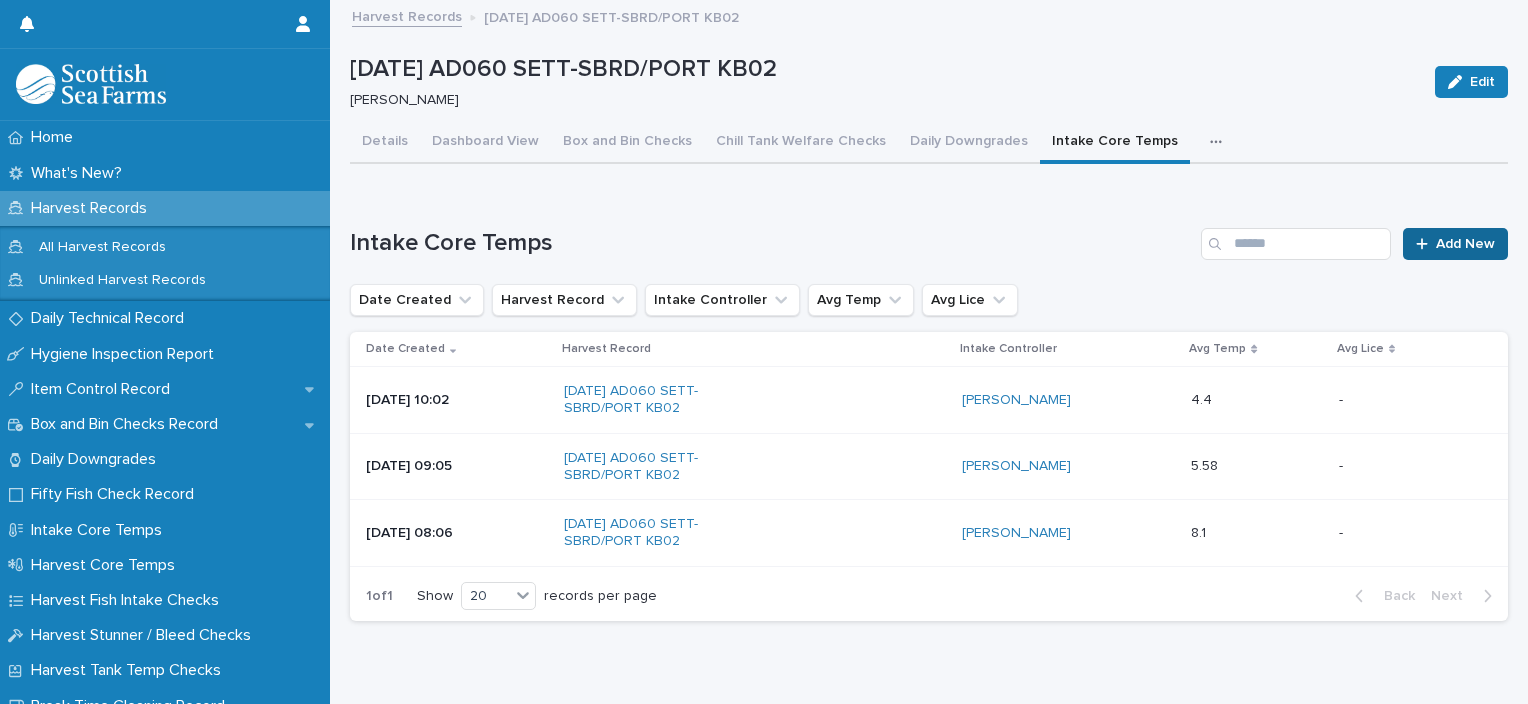 click on "Add New" at bounding box center [1455, 244] 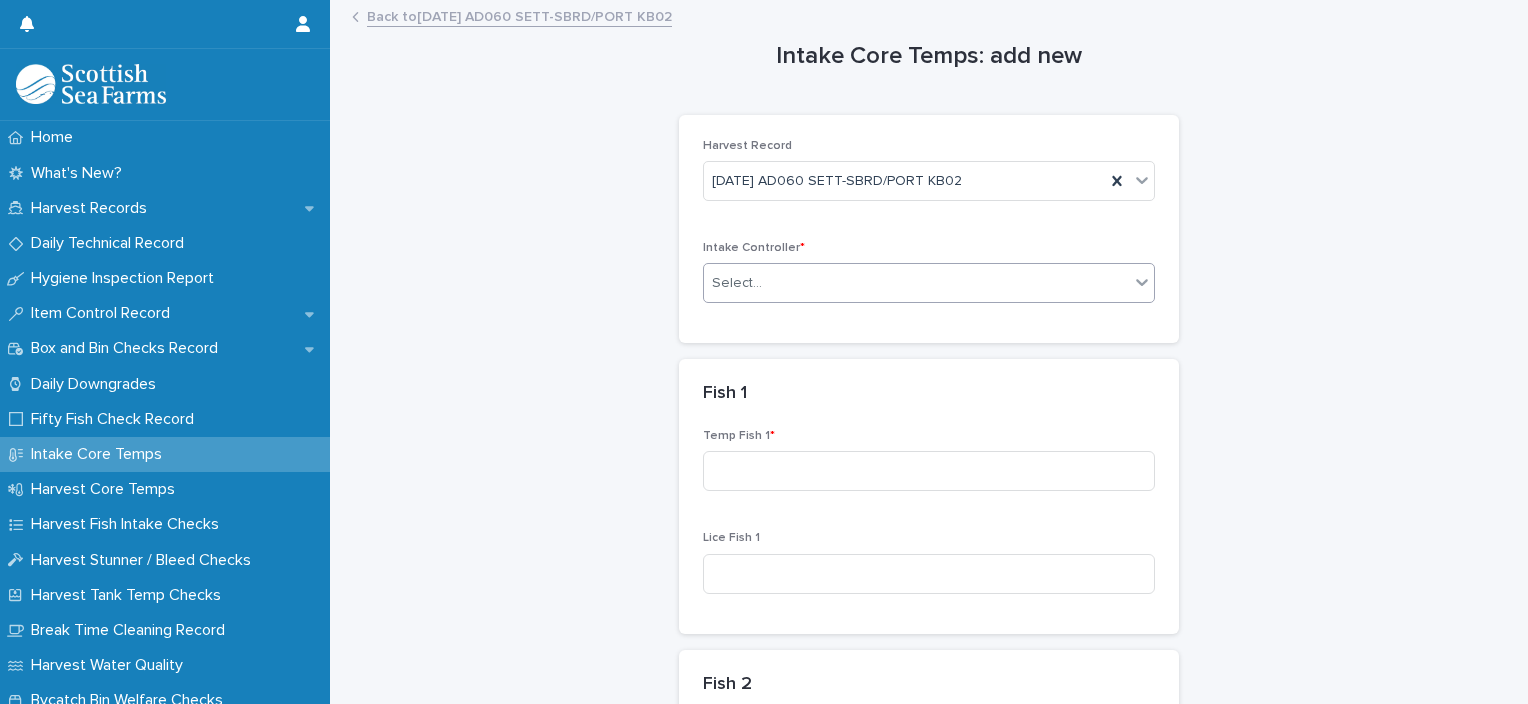 click on "Select..." at bounding box center [916, 283] 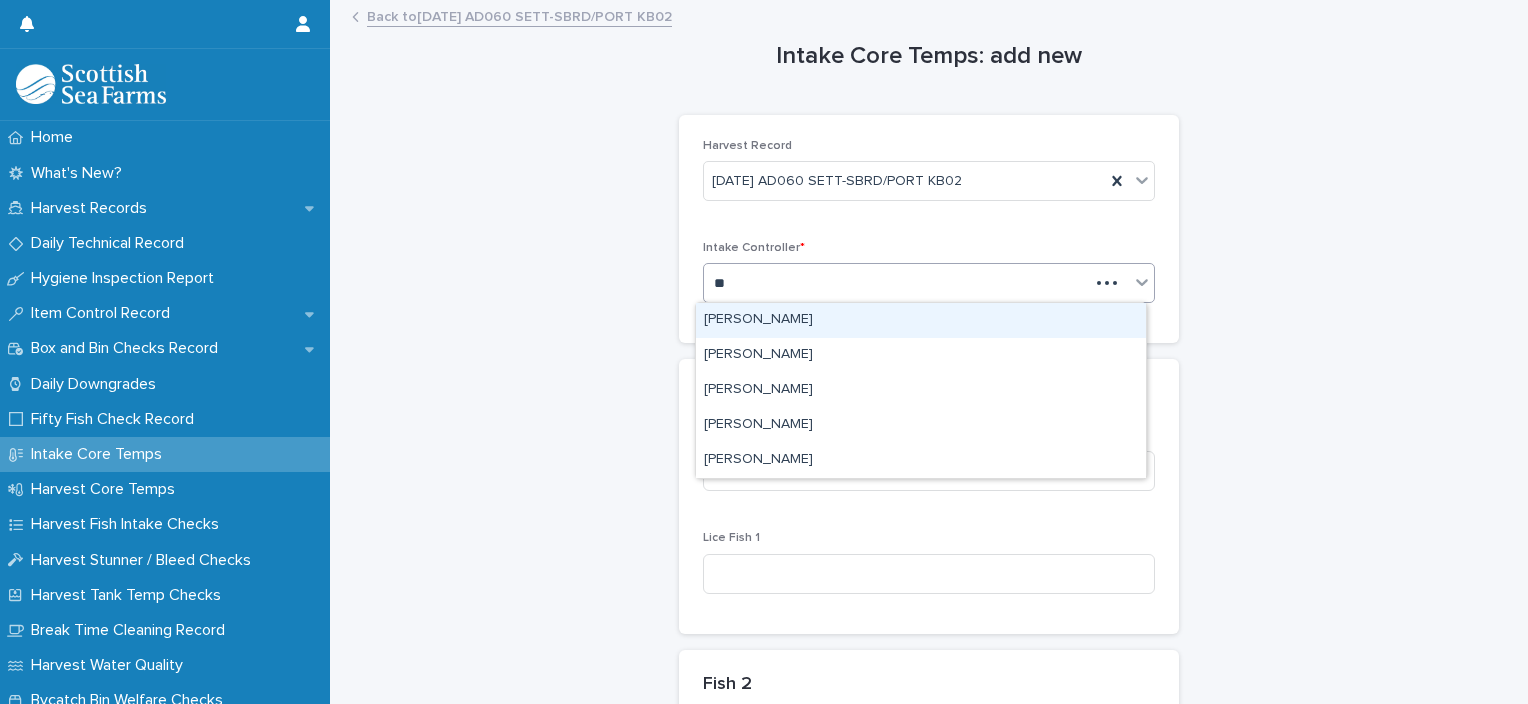 type on "***" 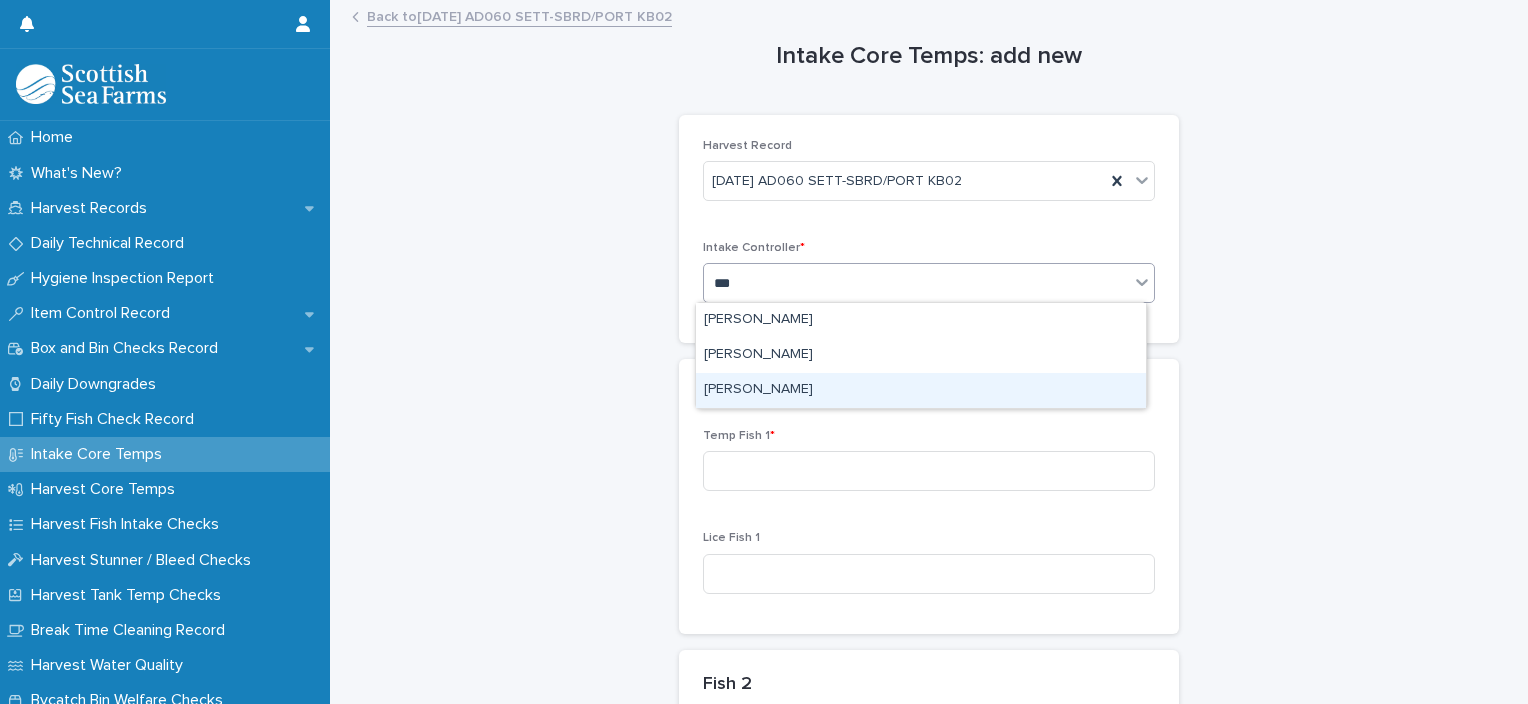 click on "[PERSON_NAME]" at bounding box center [921, 390] 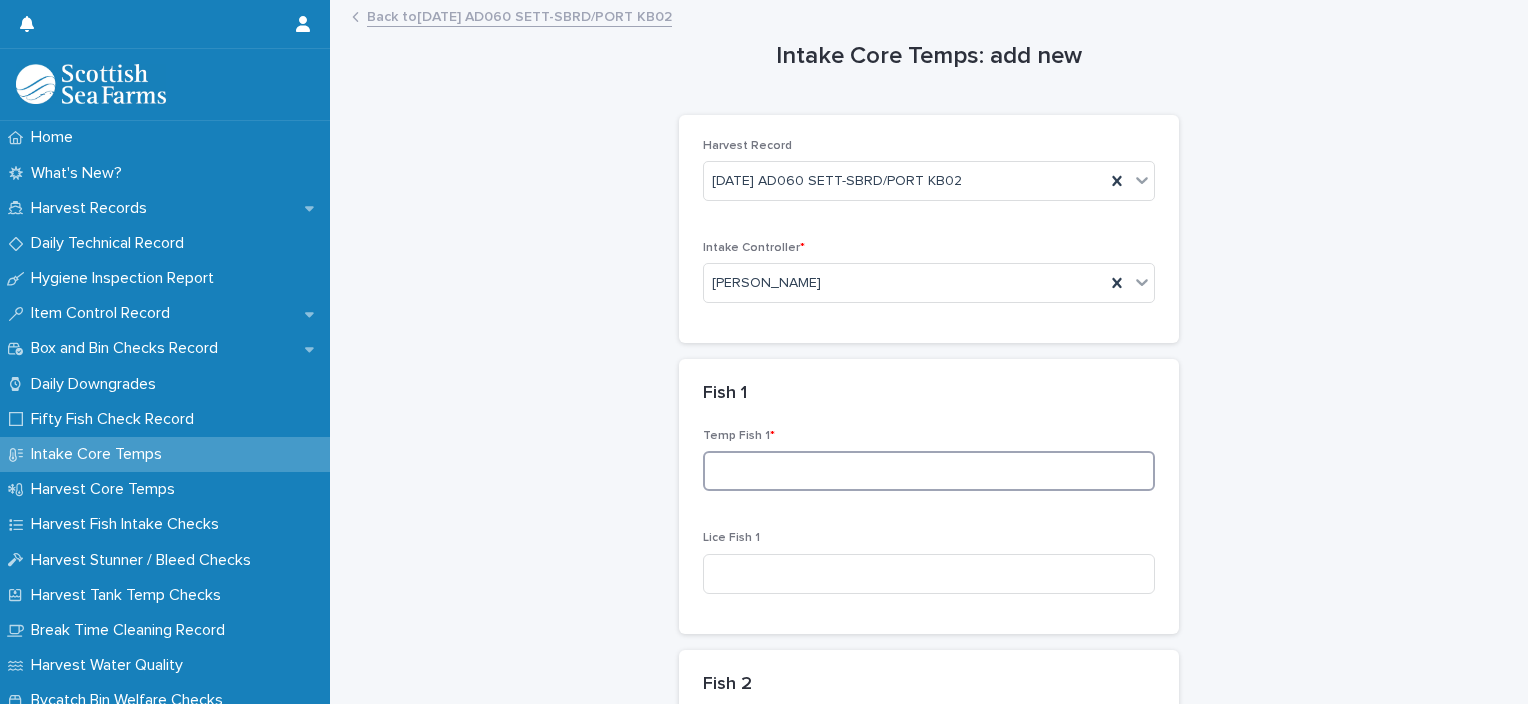 click at bounding box center [929, 471] 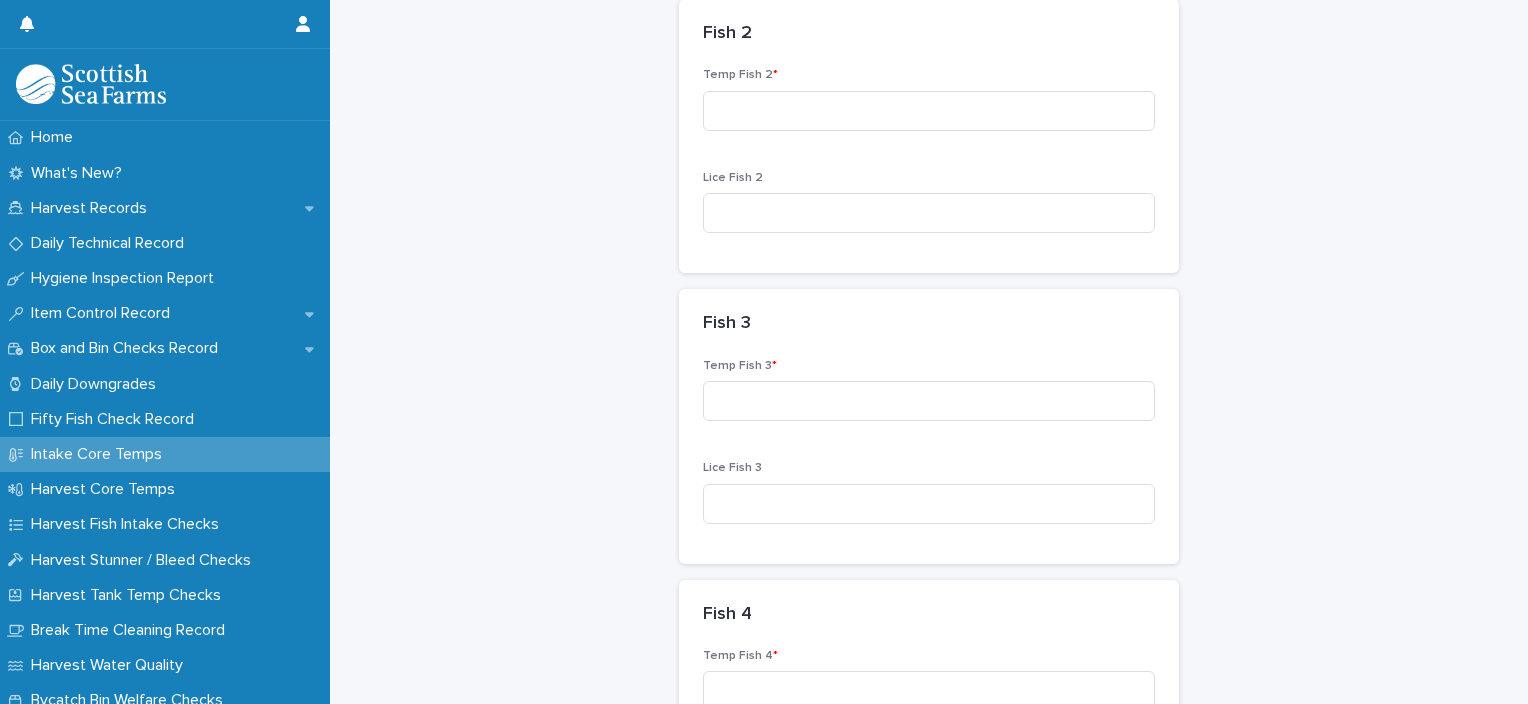 scroll, scrollTop: 660, scrollLeft: 0, axis: vertical 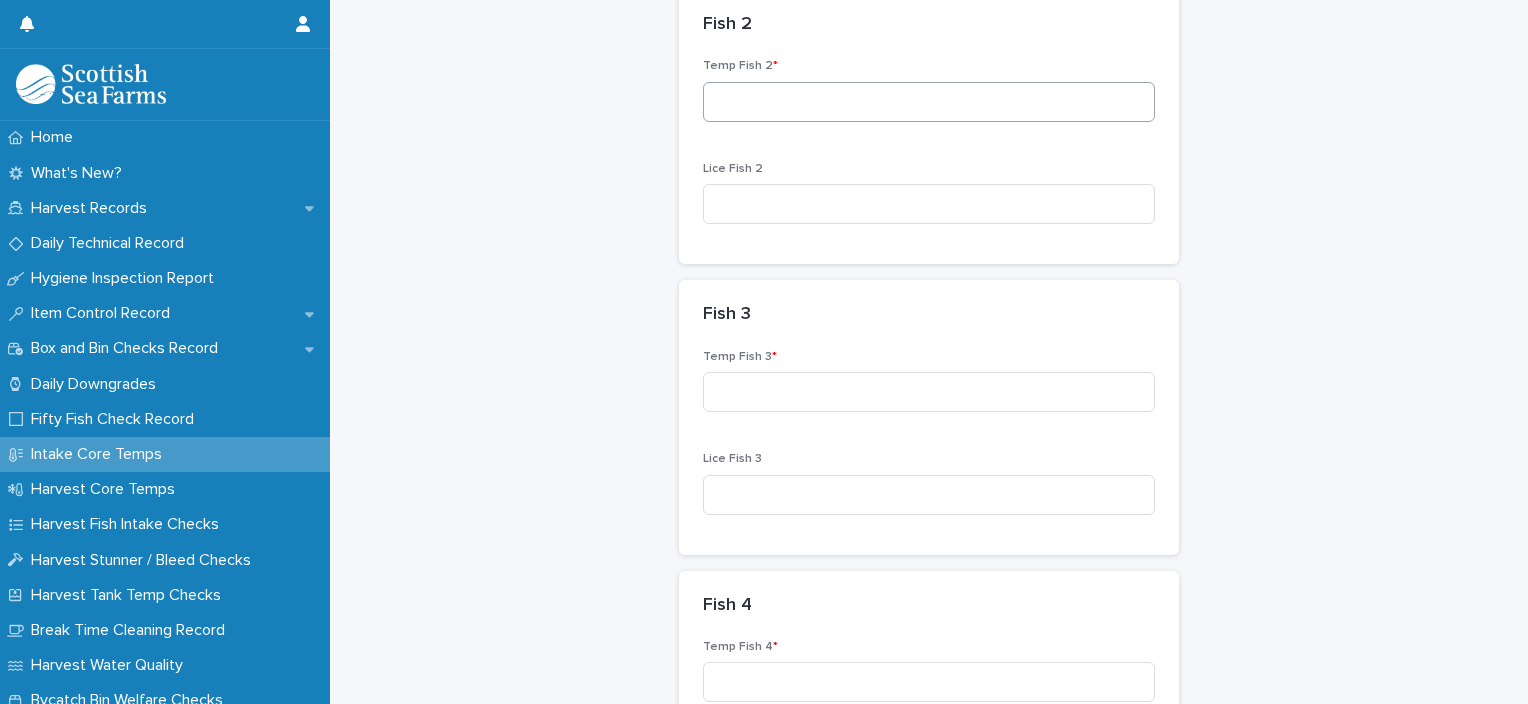 type on "***" 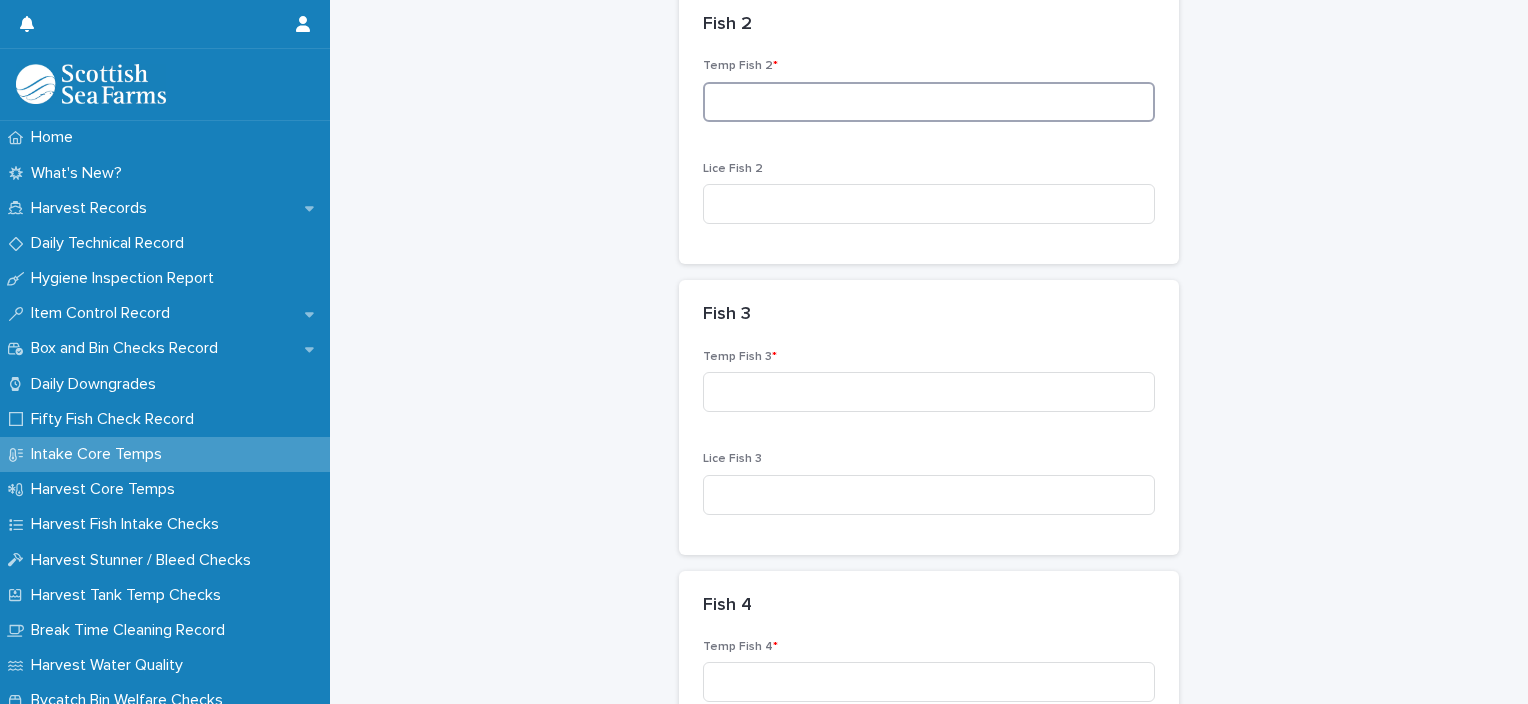 click at bounding box center (929, 102) 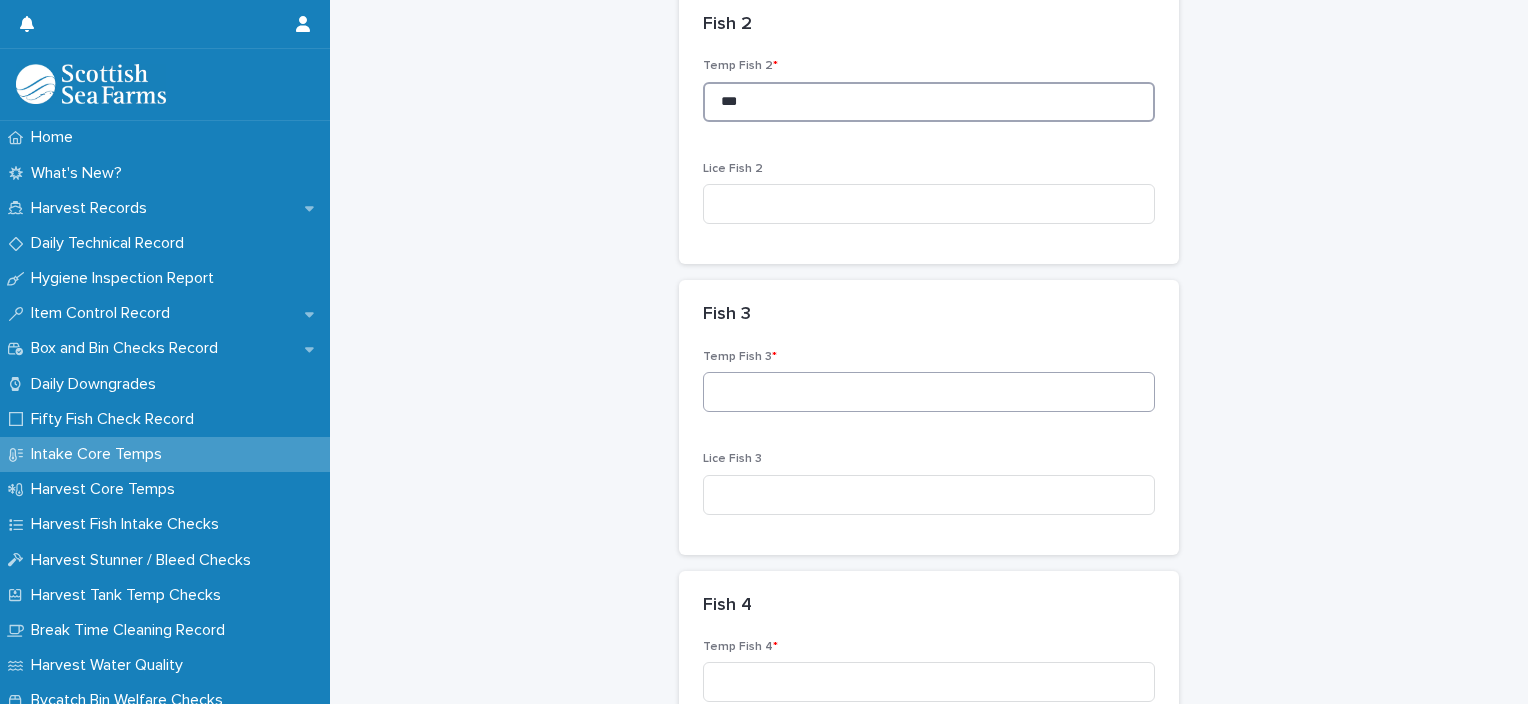 type on "***" 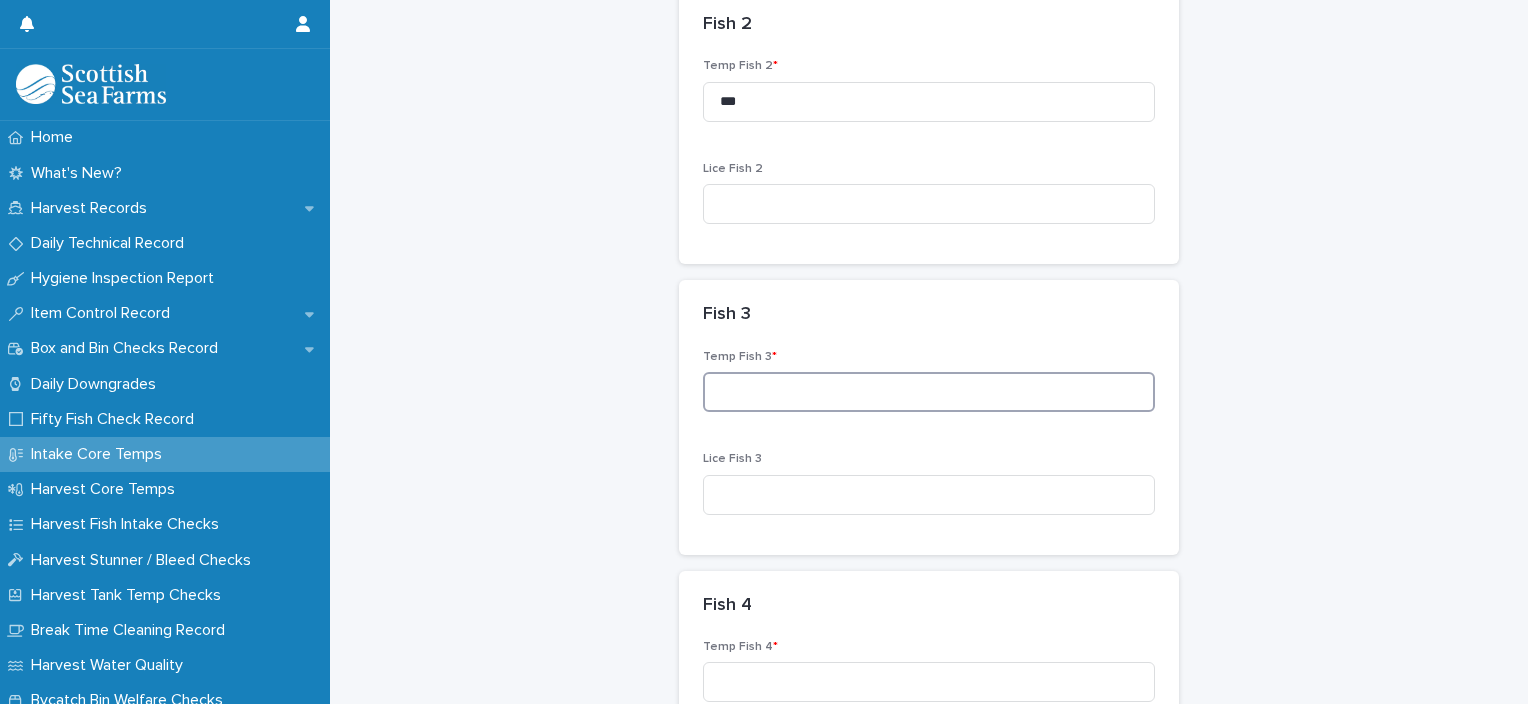 click at bounding box center [929, 392] 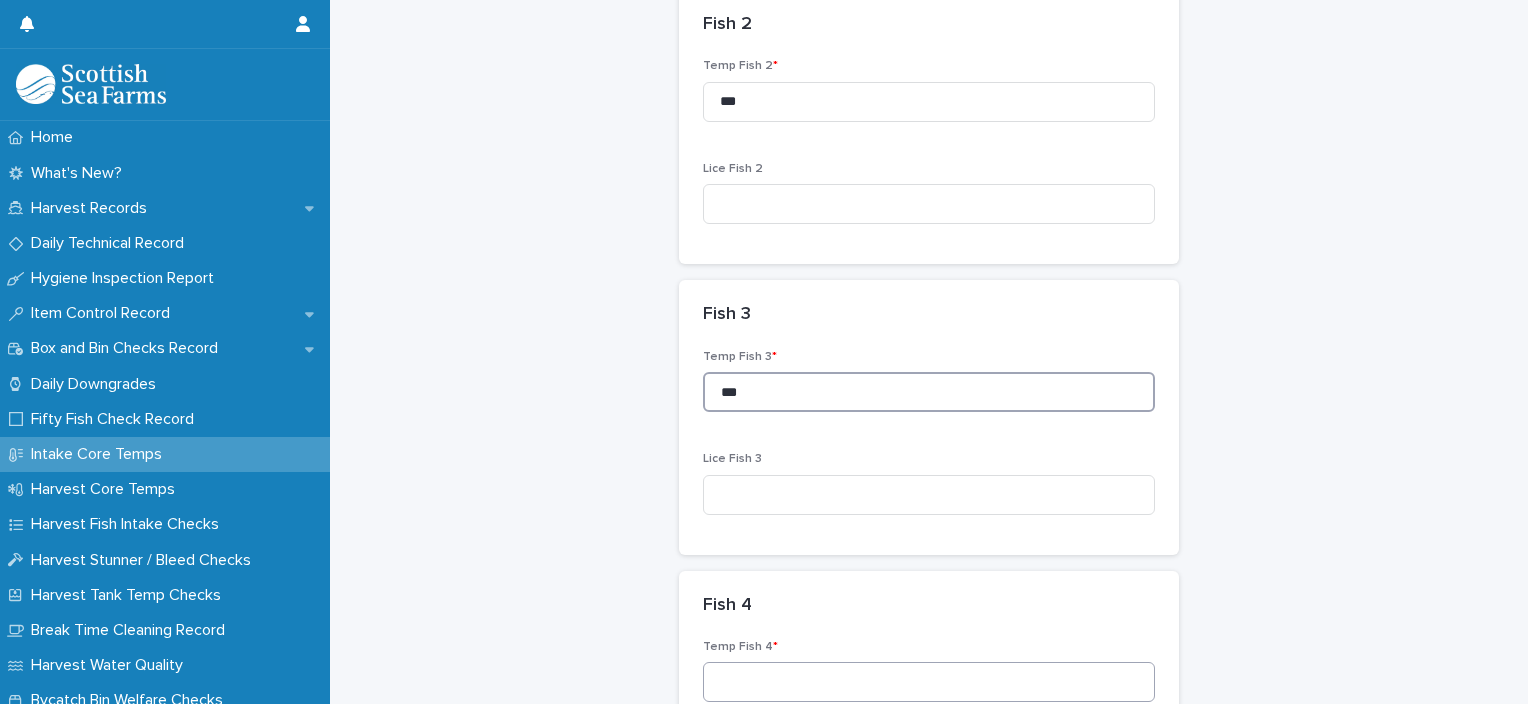 type on "***" 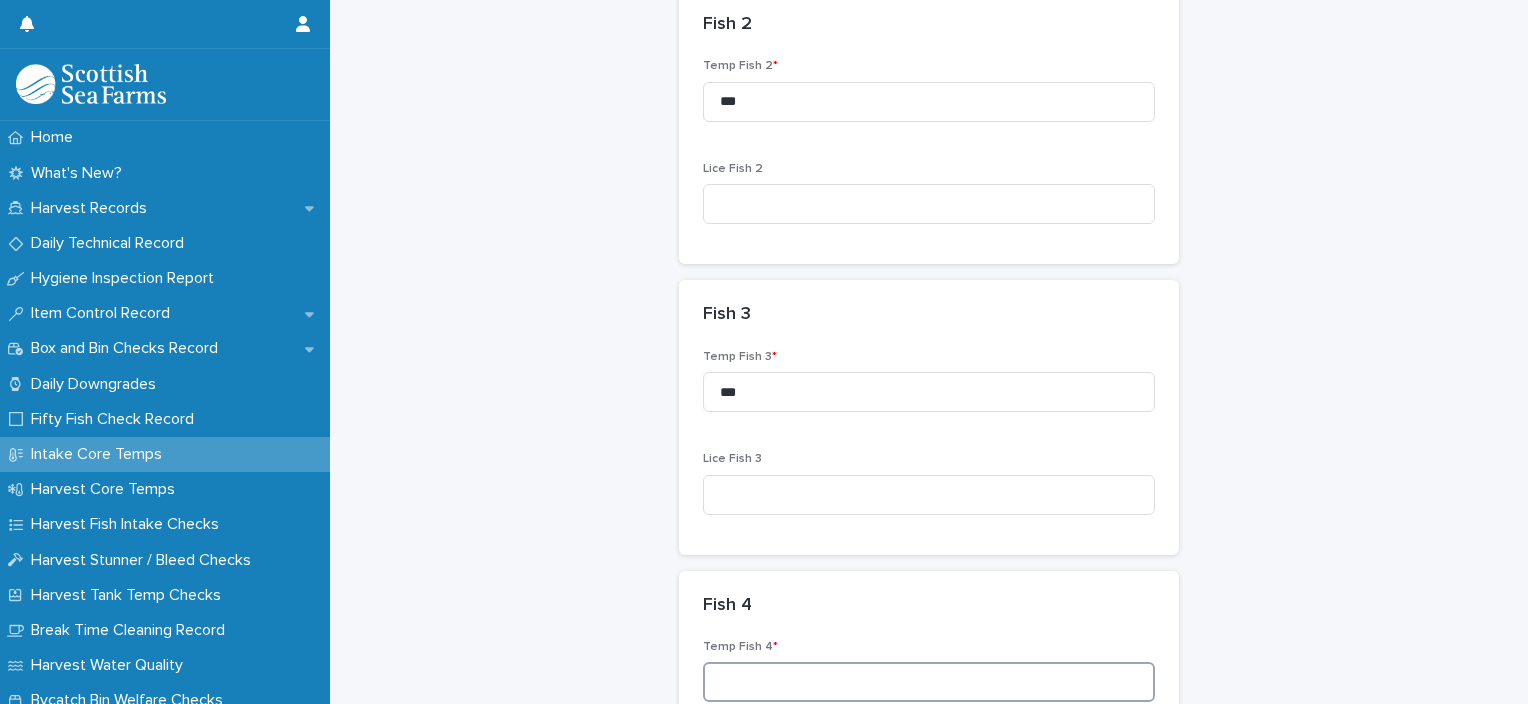 click at bounding box center (929, 682) 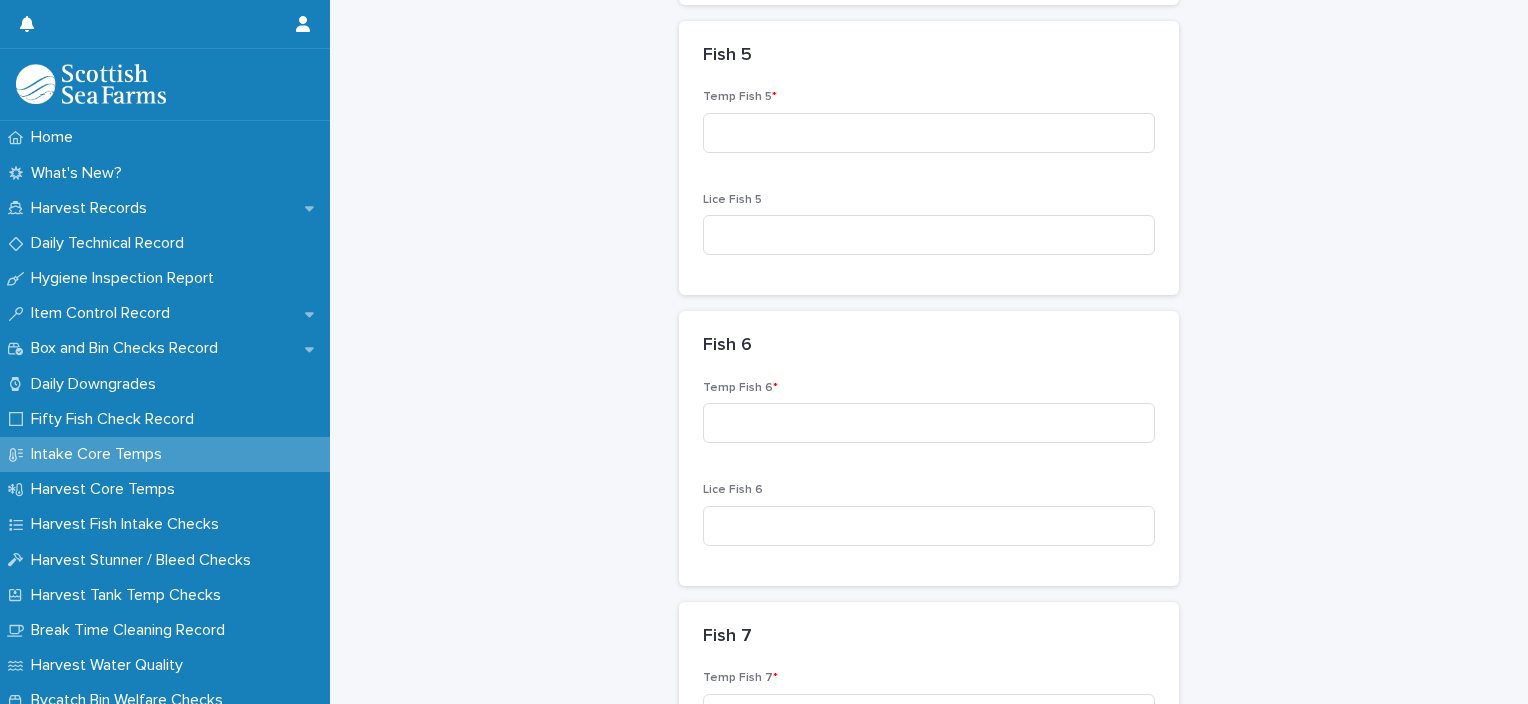 scroll, scrollTop: 1508, scrollLeft: 0, axis: vertical 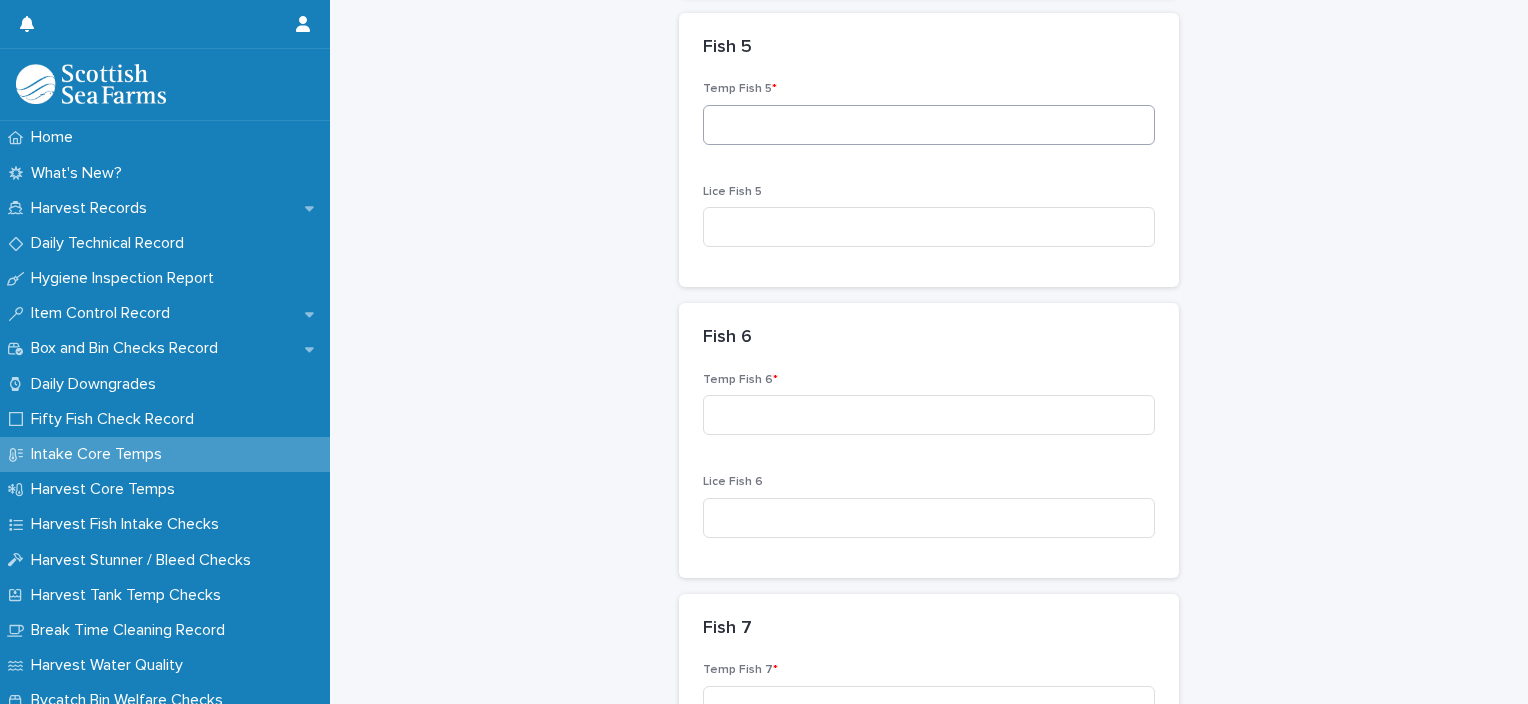 type on "***" 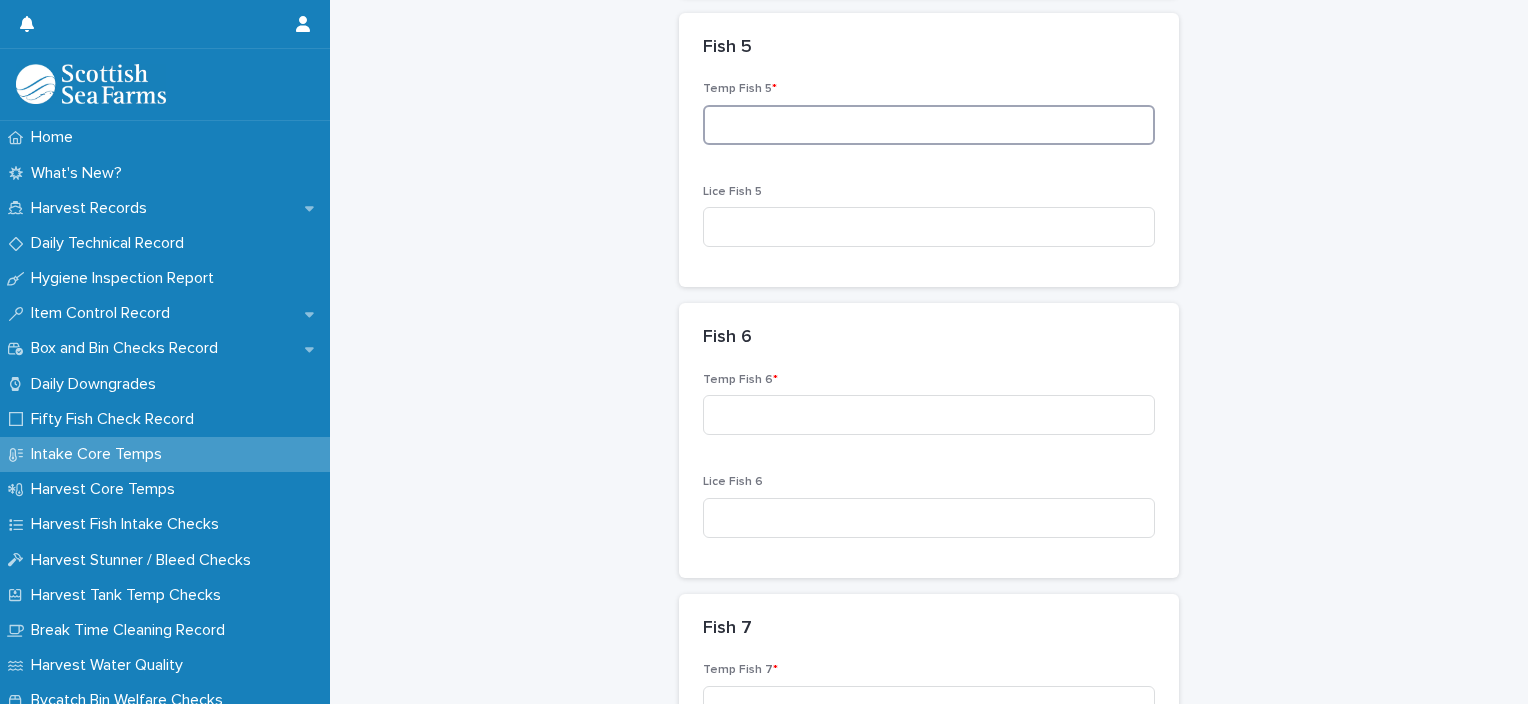 click at bounding box center (929, 125) 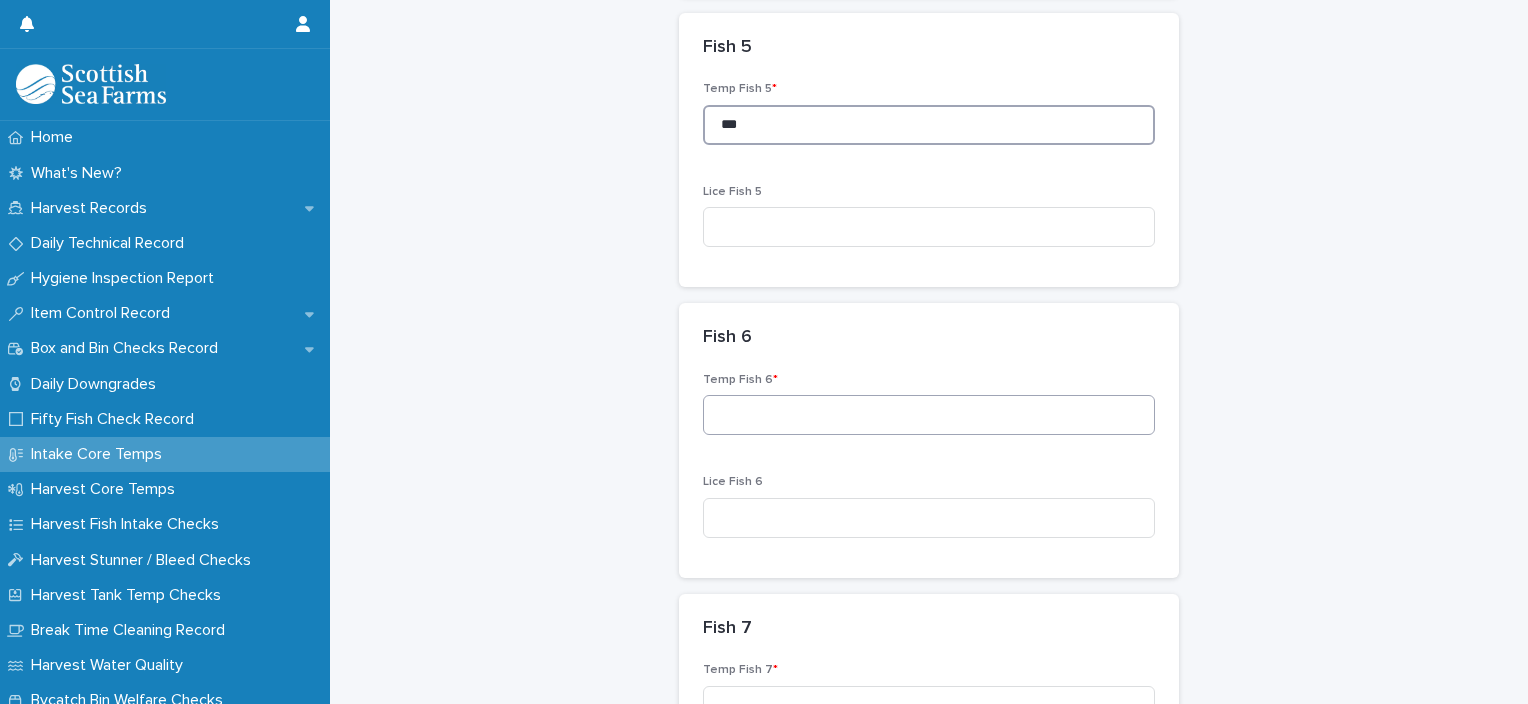 type on "***" 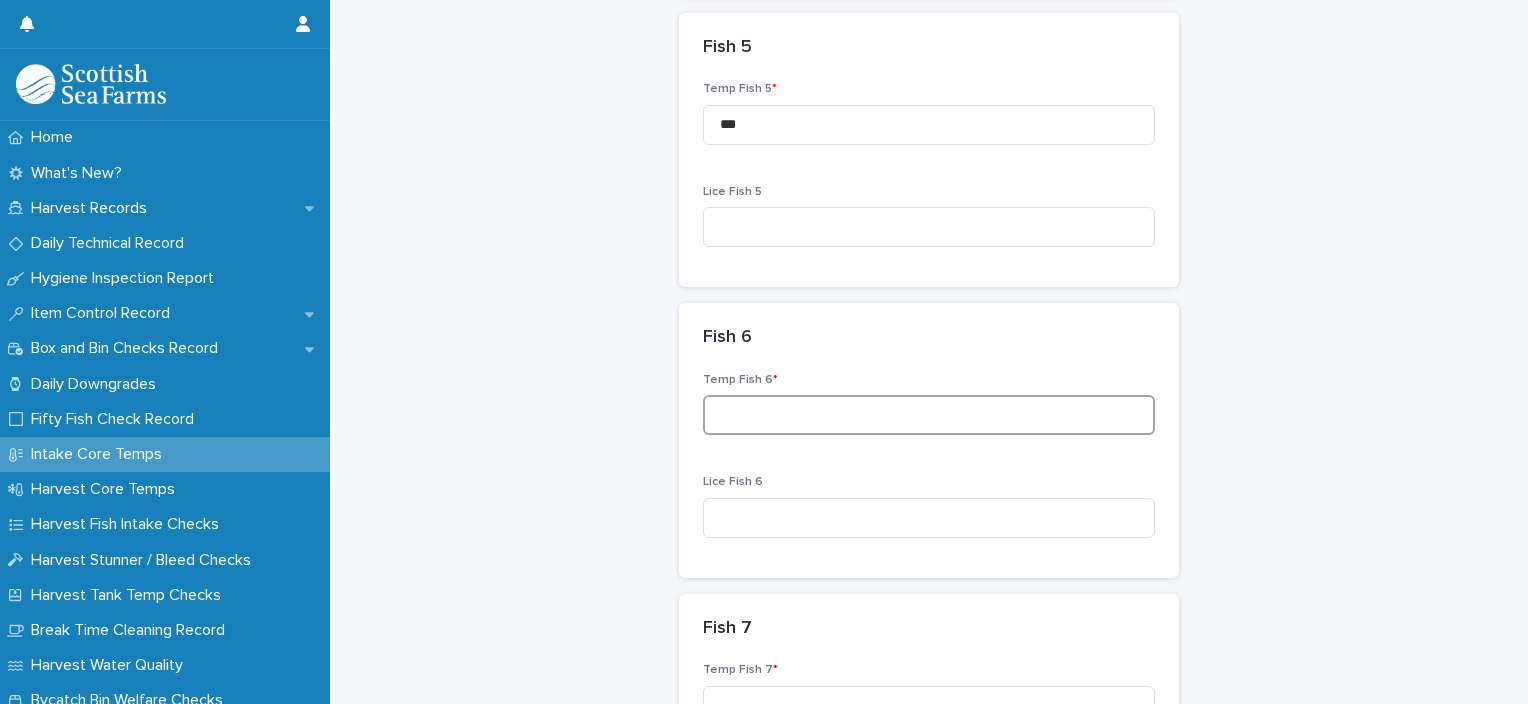 click at bounding box center (929, 415) 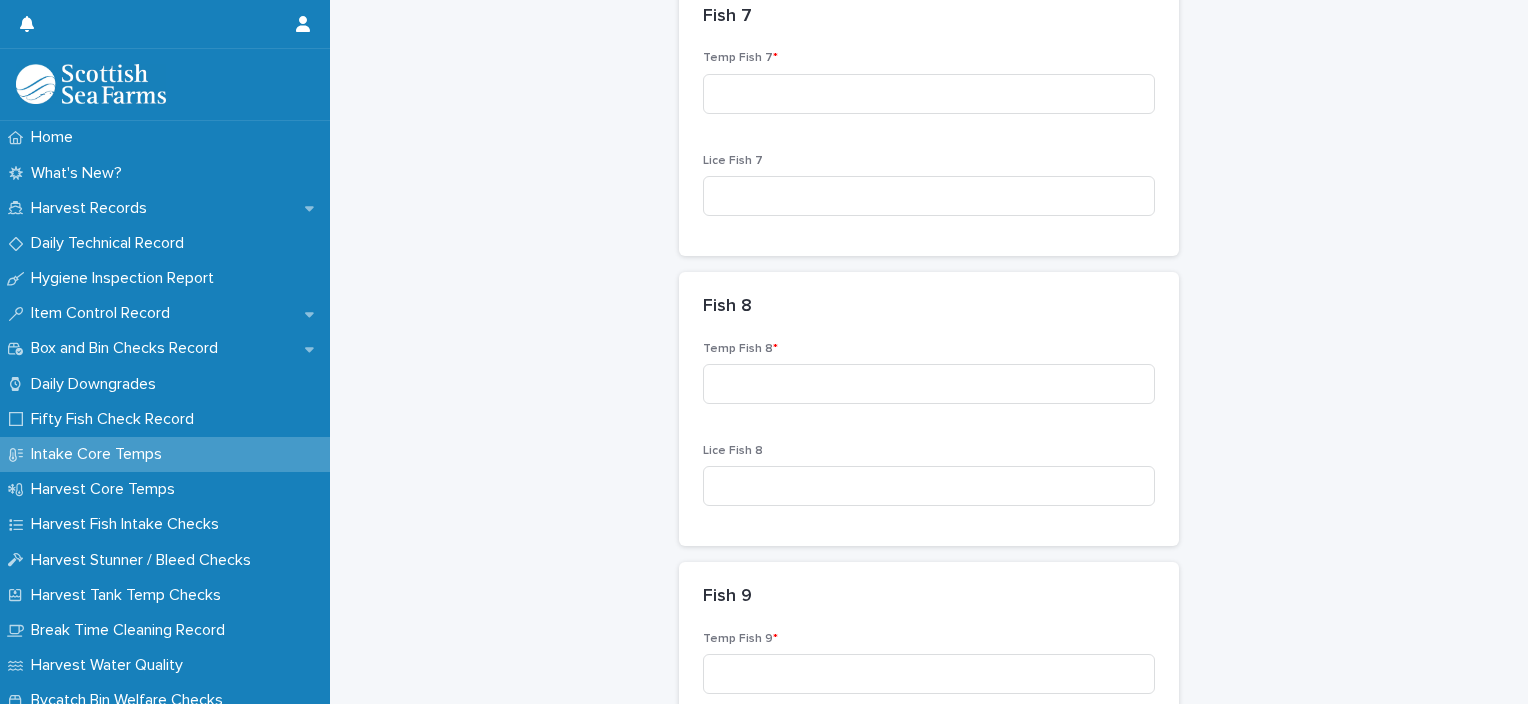 scroll, scrollTop: 2124, scrollLeft: 0, axis: vertical 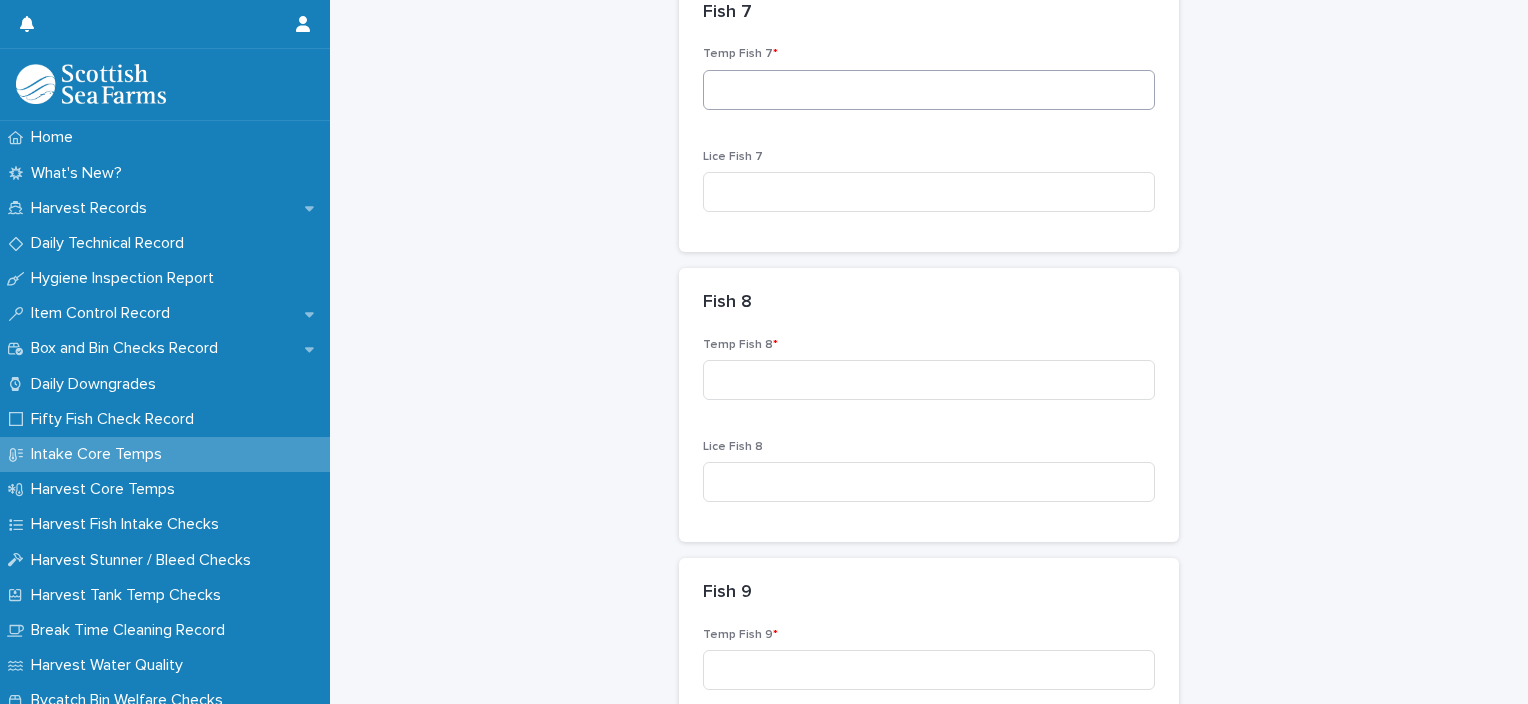 type on "*" 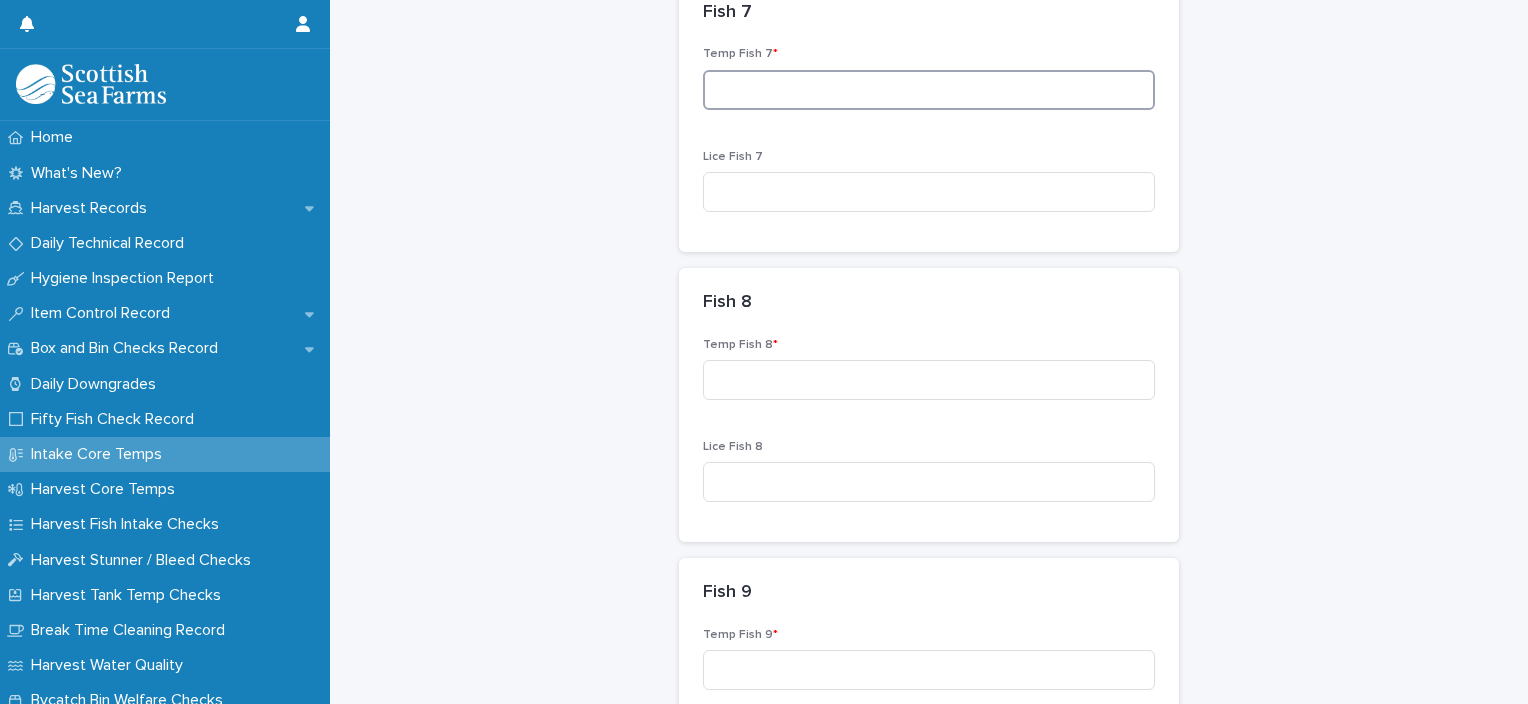 click at bounding box center (929, 90) 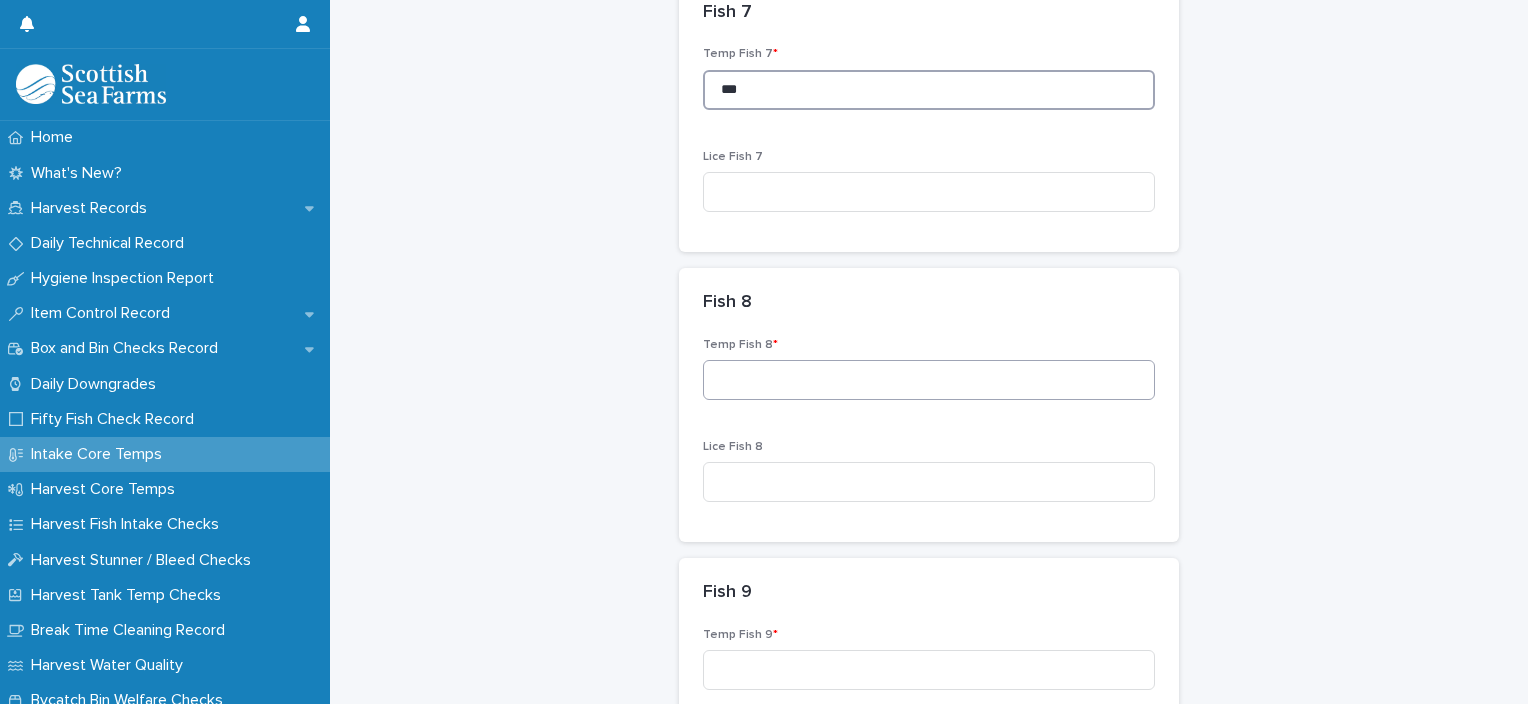 type on "***" 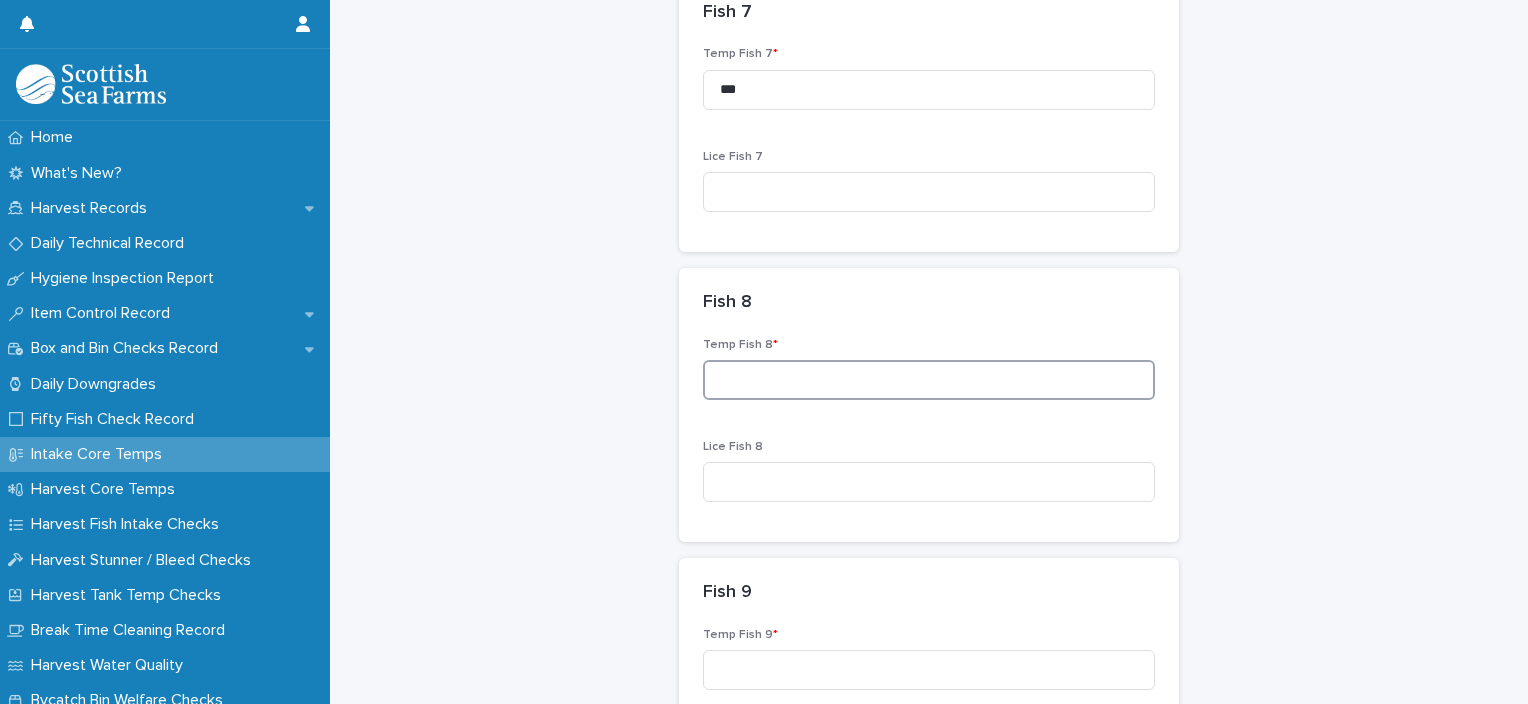 click at bounding box center (929, 380) 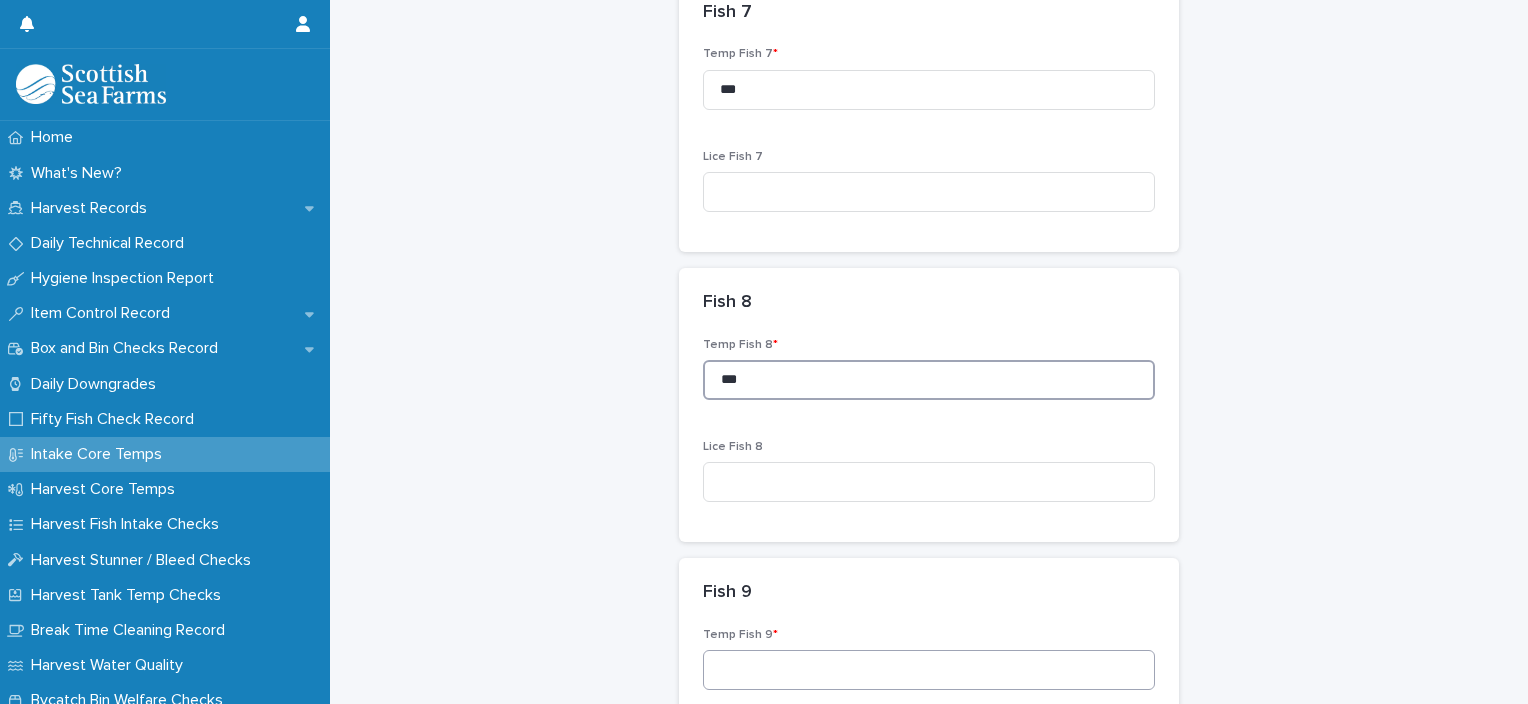 type on "***" 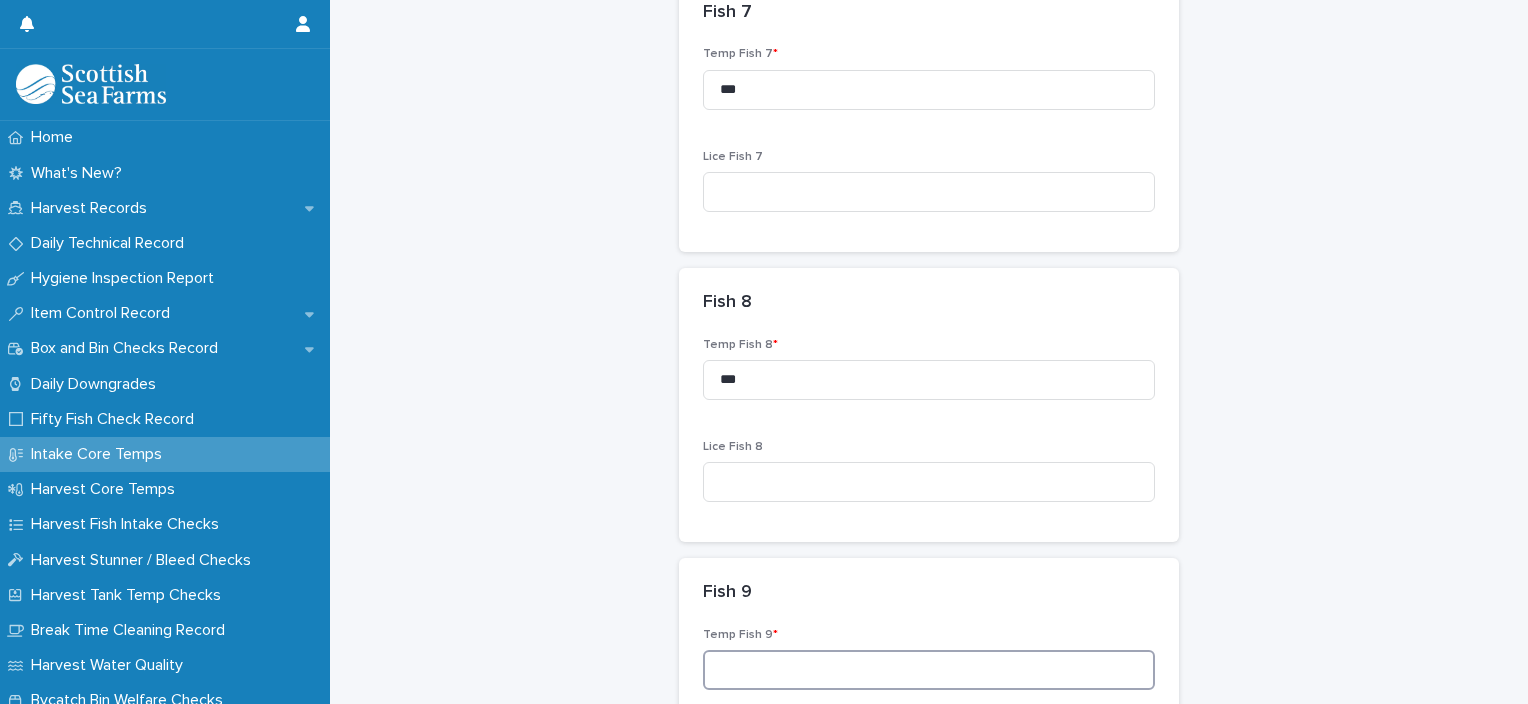 click at bounding box center (929, 670) 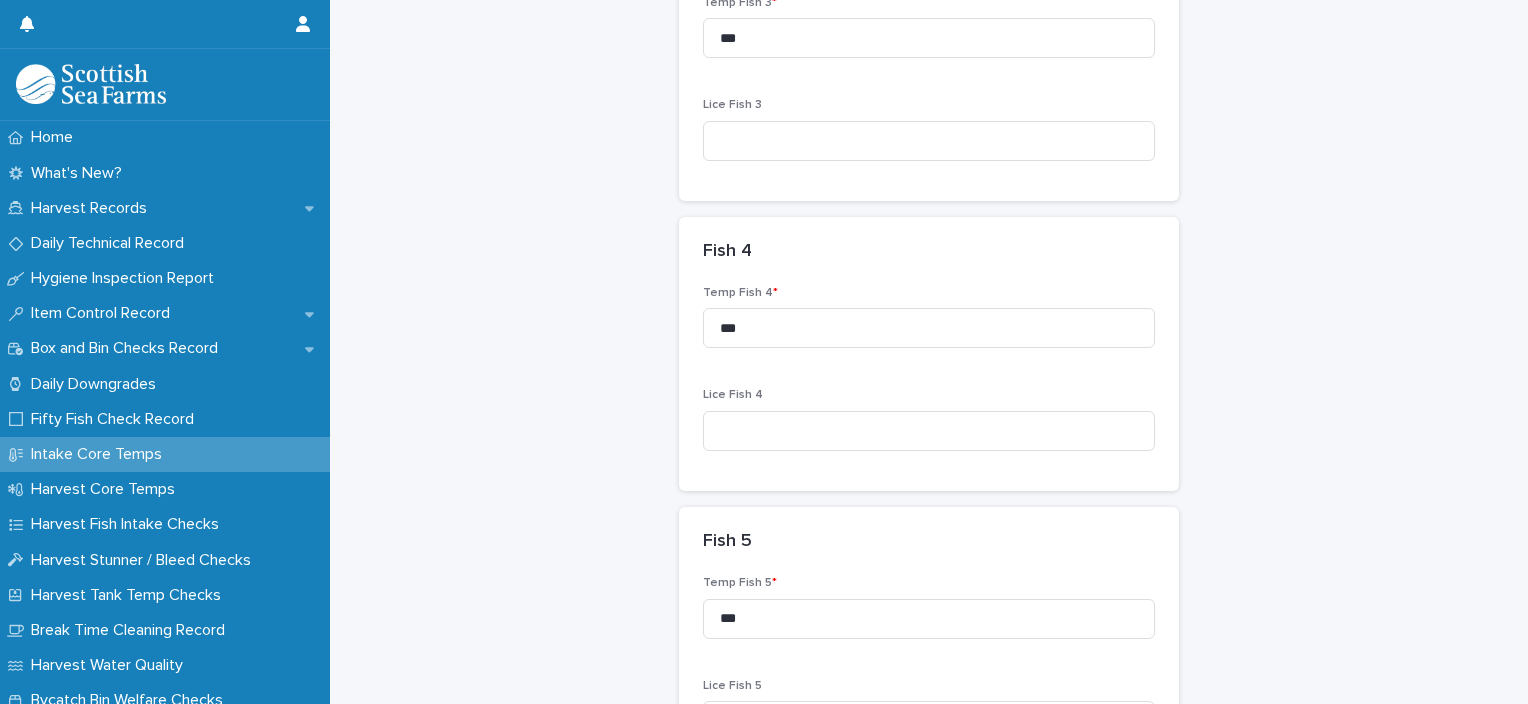 scroll, scrollTop: 1019, scrollLeft: 0, axis: vertical 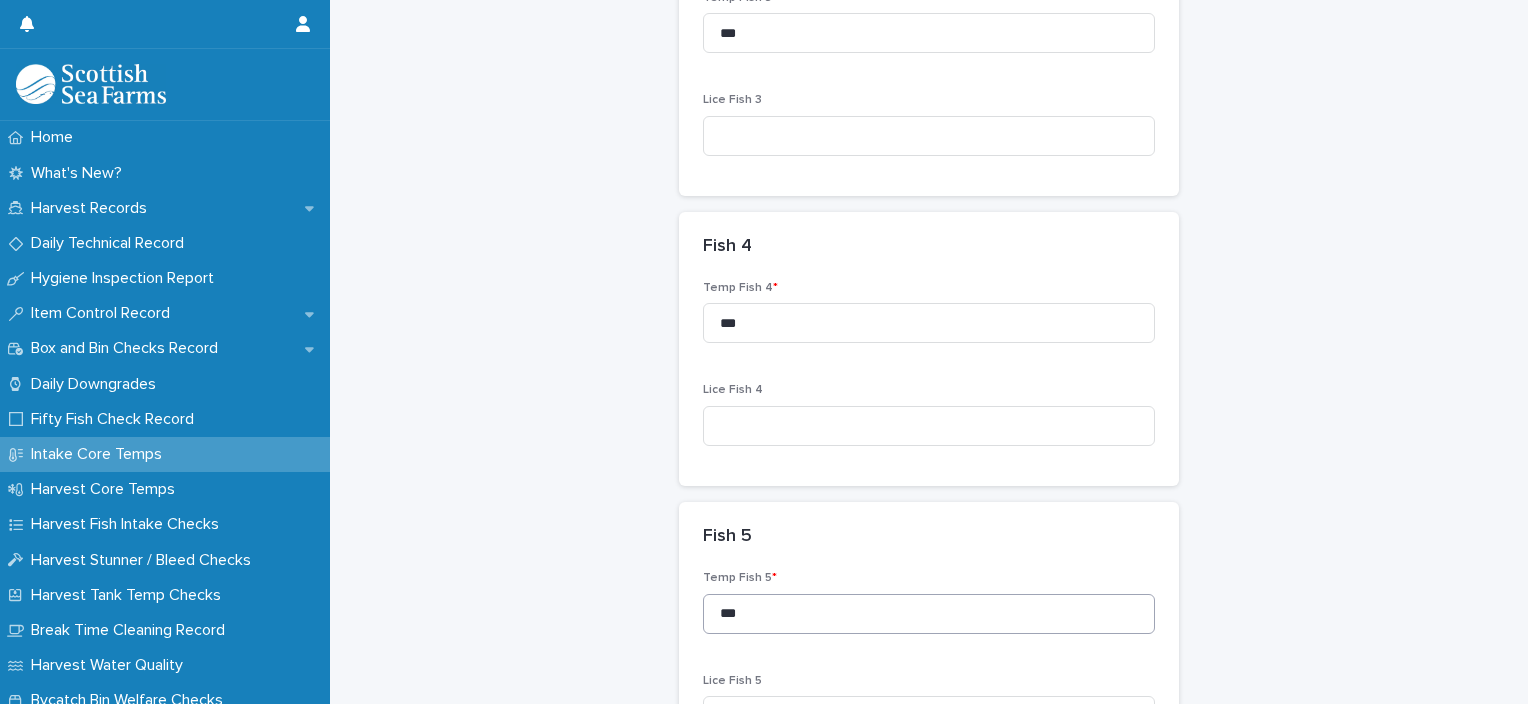 type on "***" 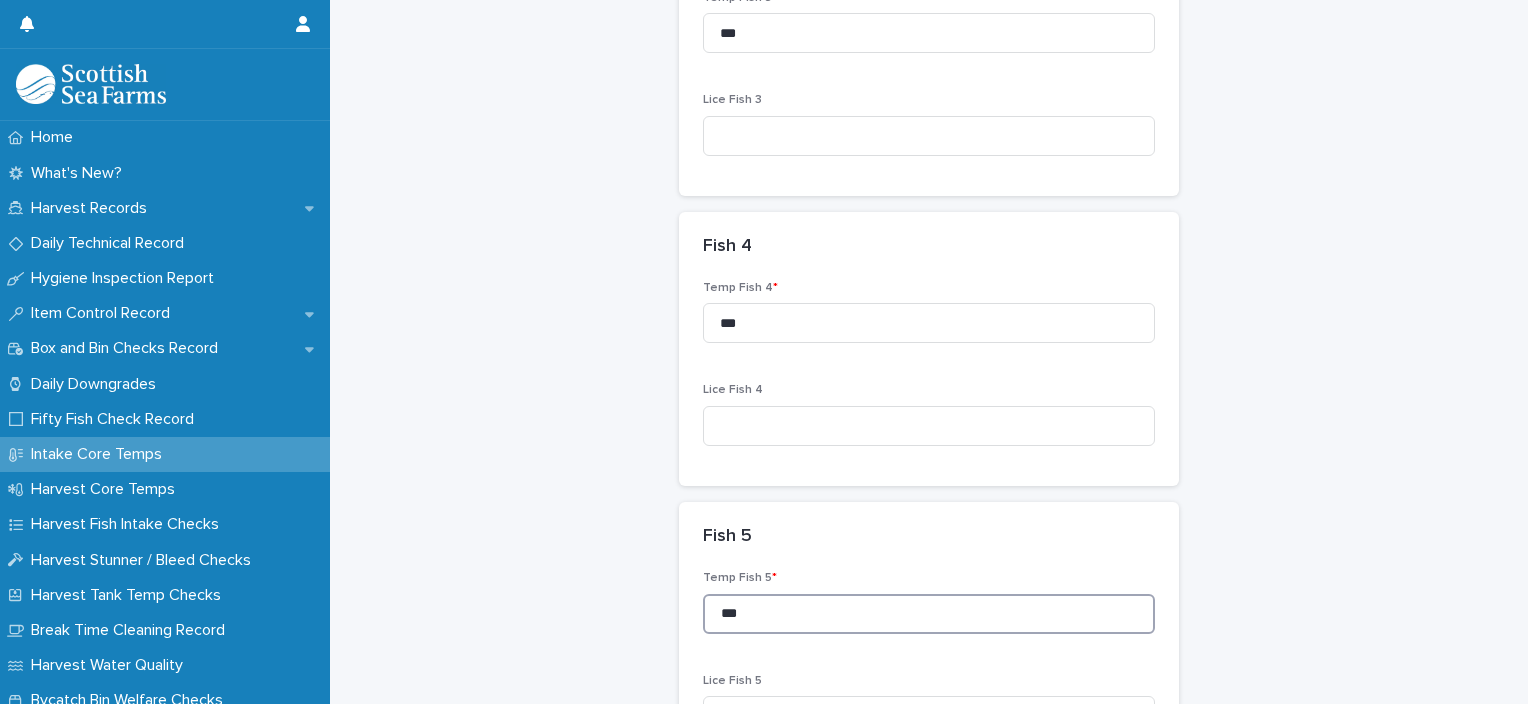 drag, startPoint x: 852, startPoint y: 612, endPoint x: 676, endPoint y: 636, distance: 177.62883 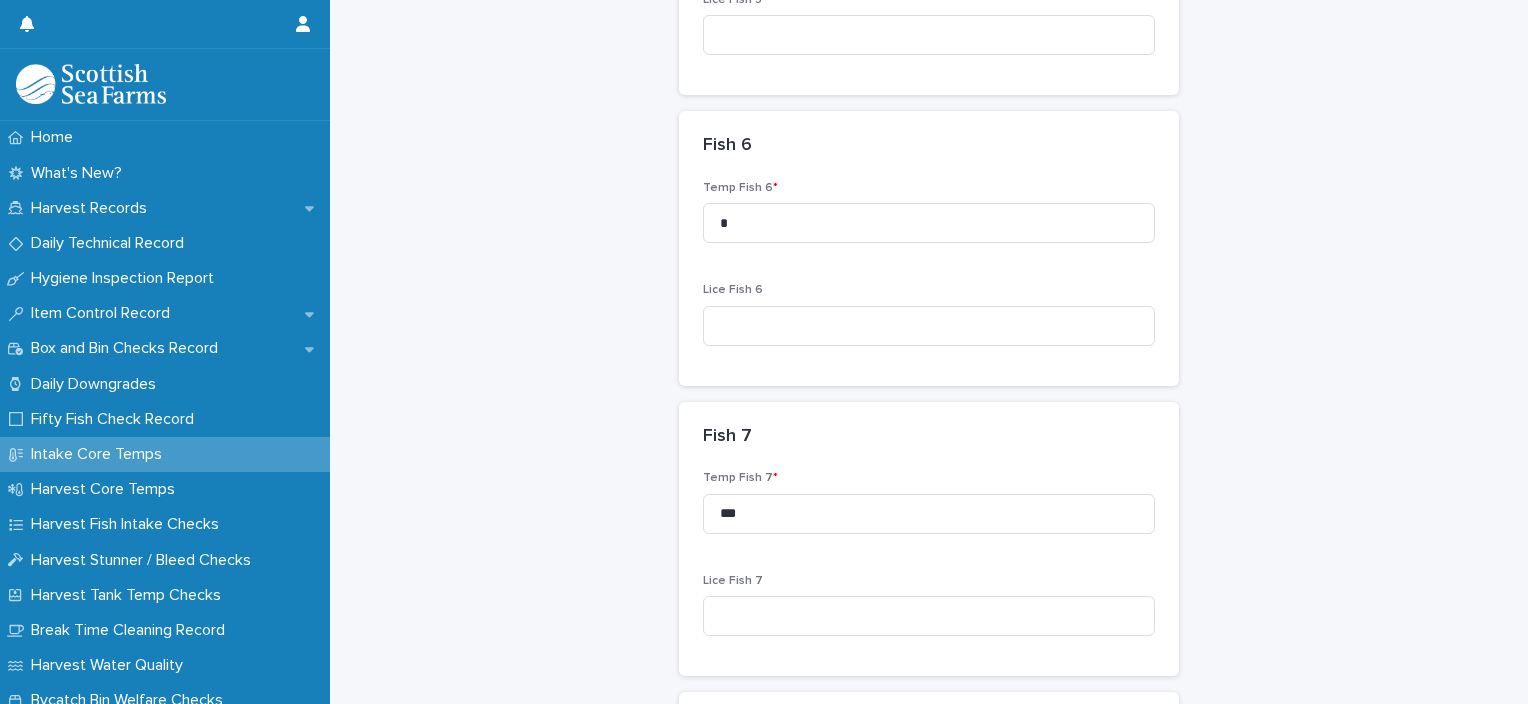 scroll, scrollTop: 1748, scrollLeft: 0, axis: vertical 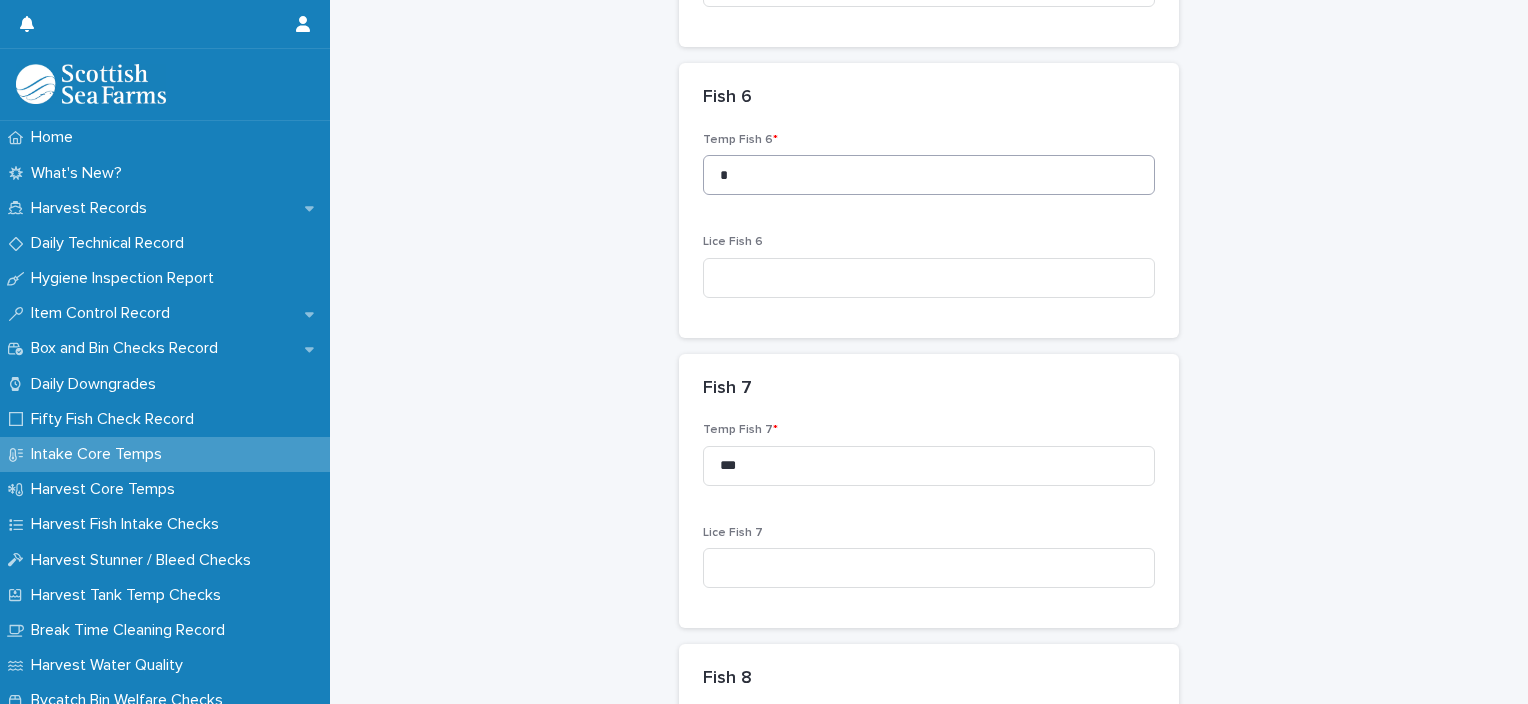 type on "*" 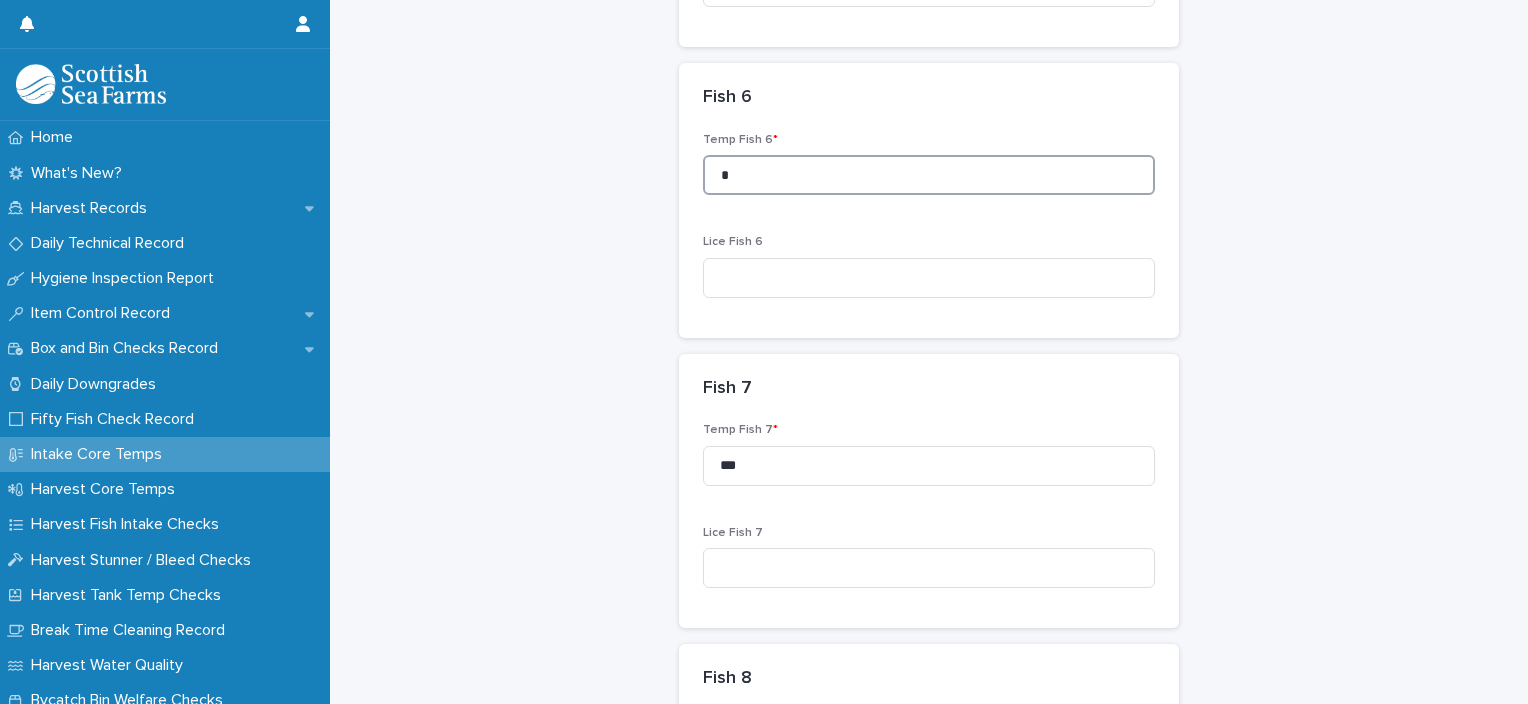 drag, startPoint x: 829, startPoint y: 172, endPoint x: 652, endPoint y: 172, distance: 177 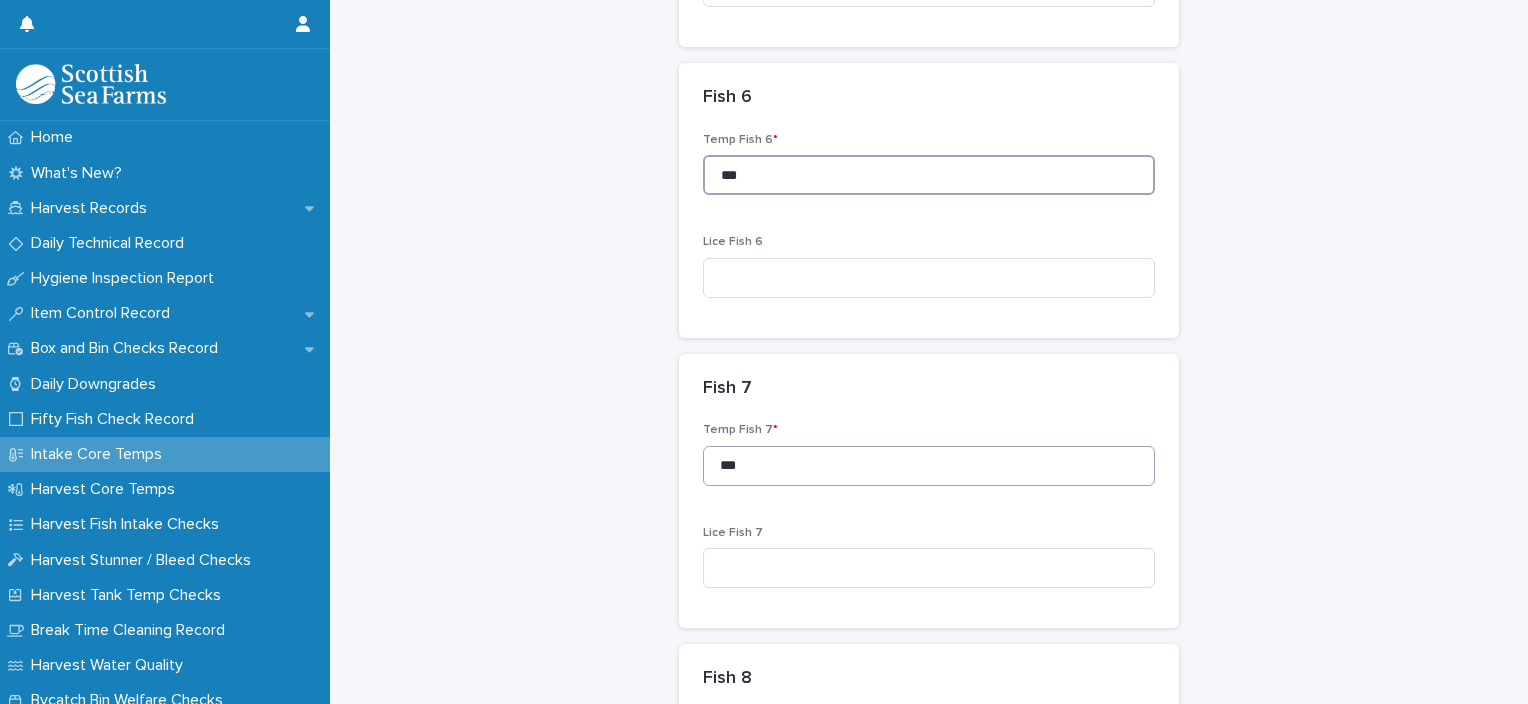 type on "***" 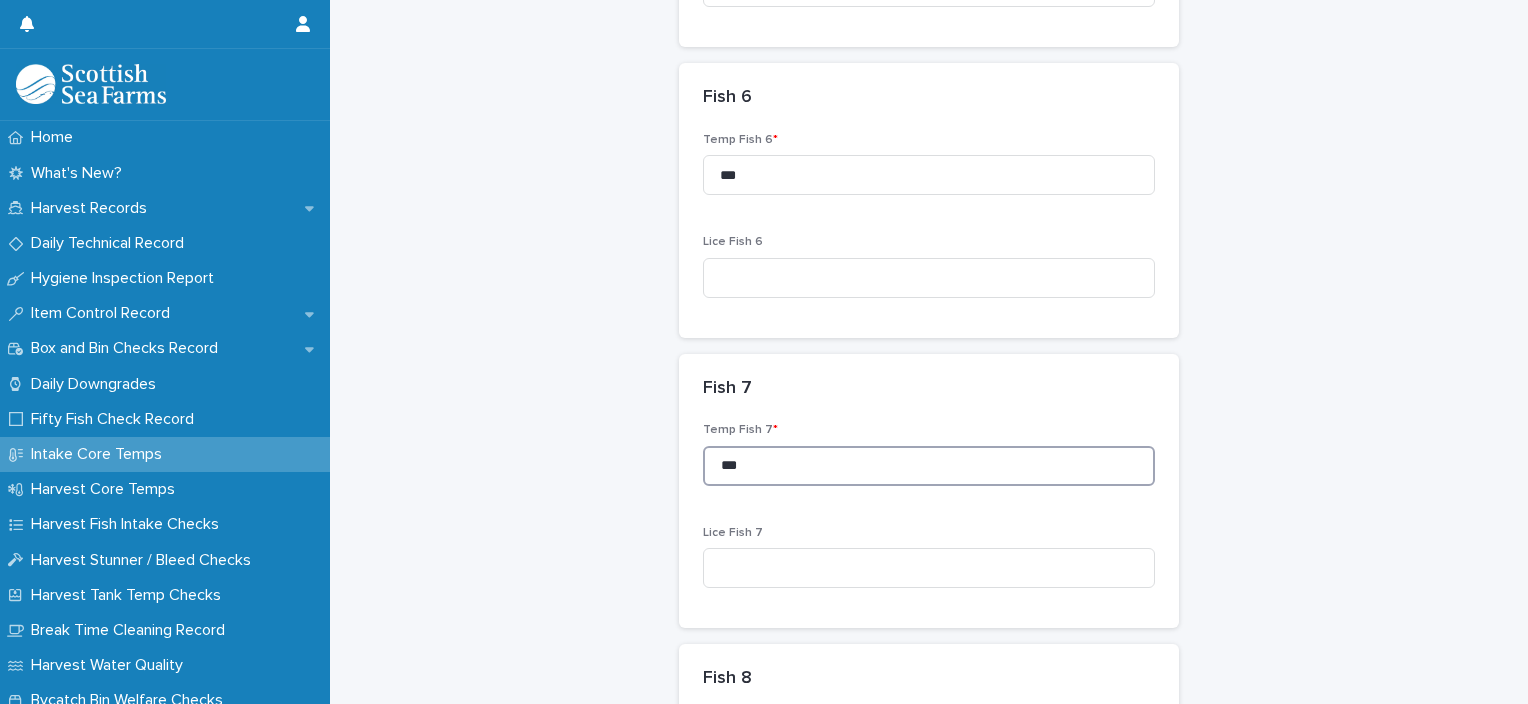 drag, startPoint x: 745, startPoint y: 468, endPoint x: 612, endPoint y: 492, distance: 135.14807 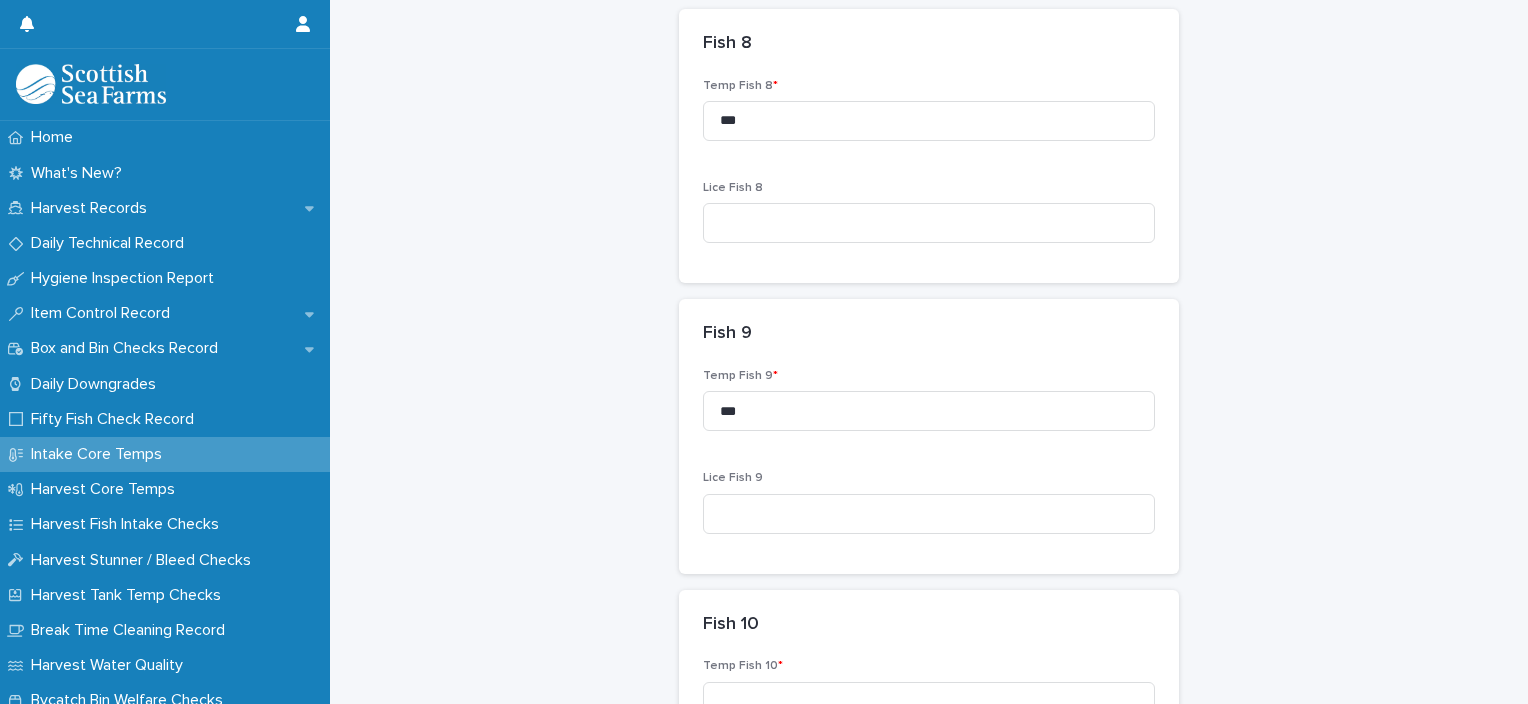 scroll, scrollTop: 2392, scrollLeft: 0, axis: vertical 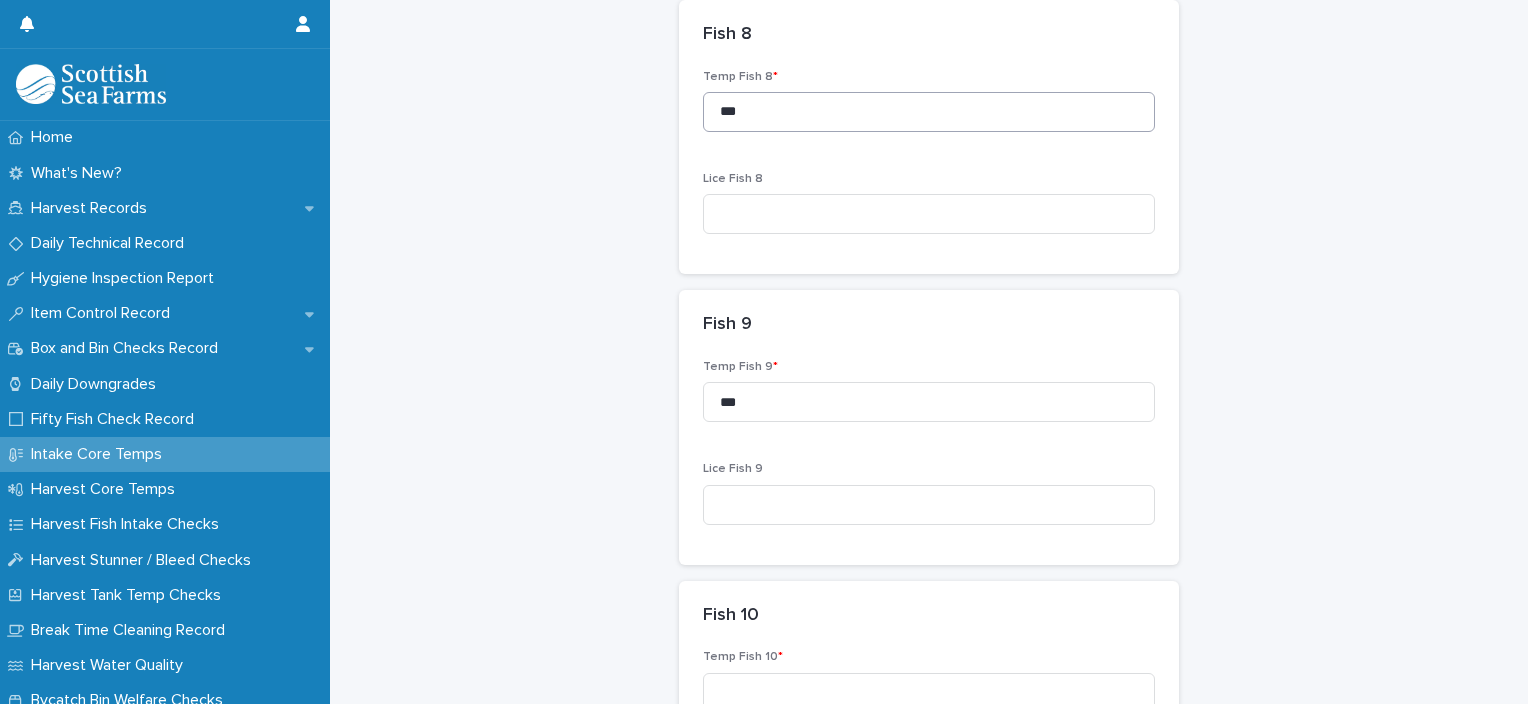 type on "***" 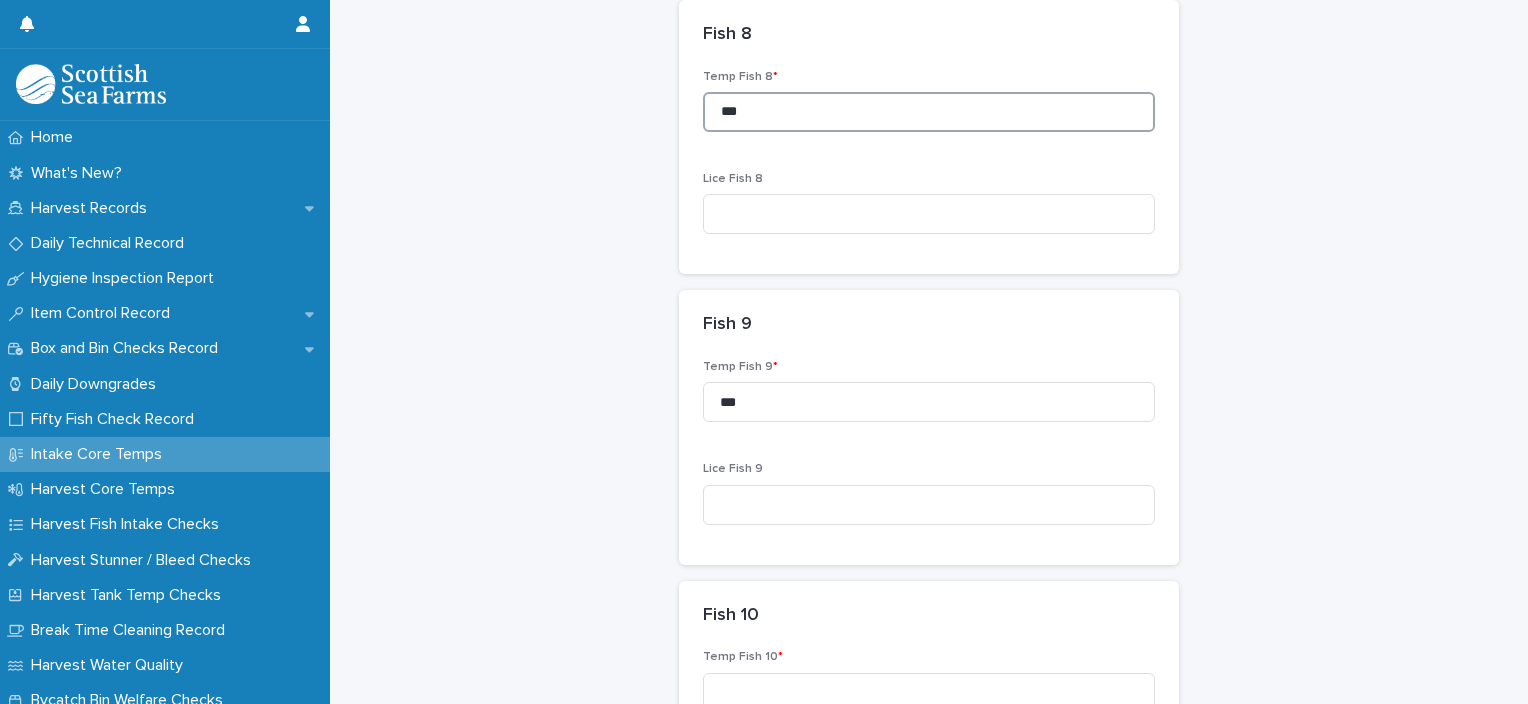 click on "***" at bounding box center (929, 112) 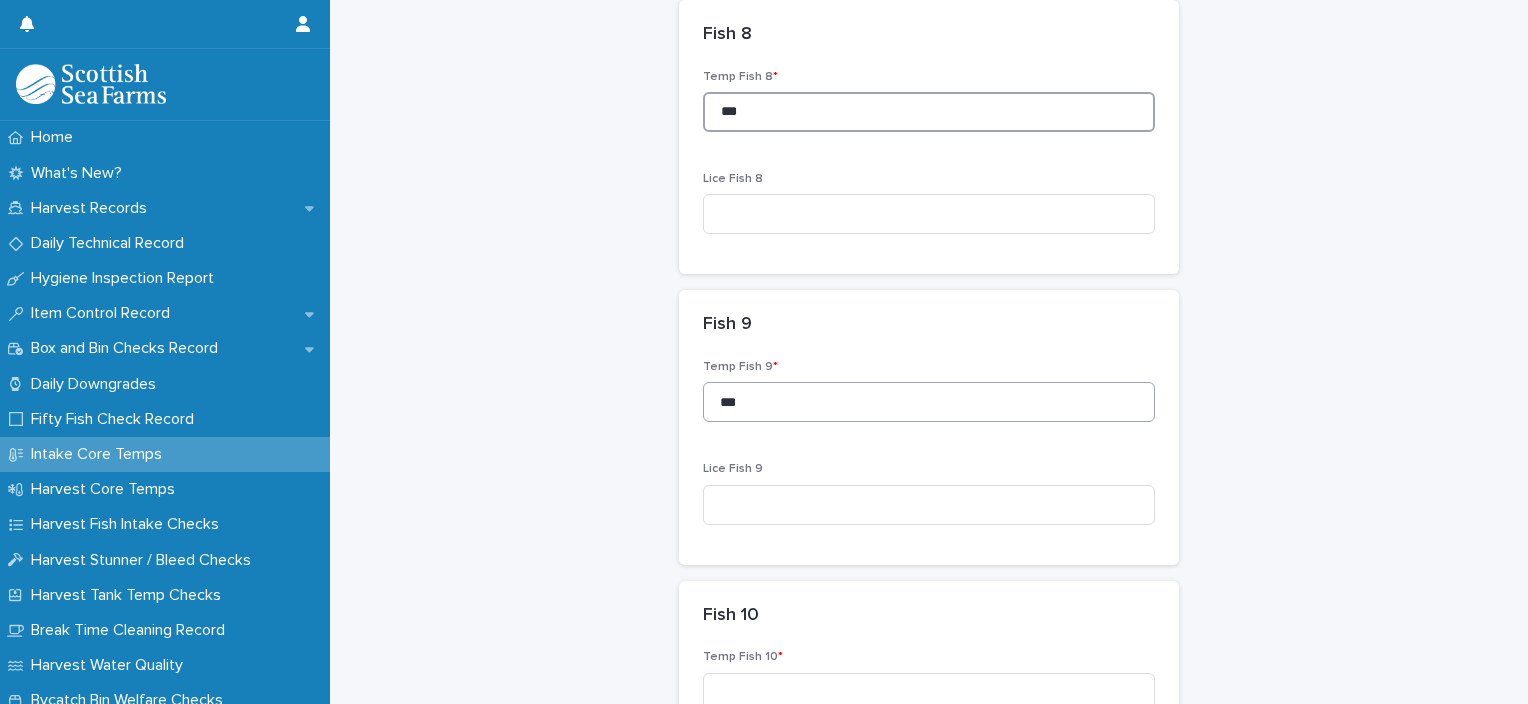 type on "***" 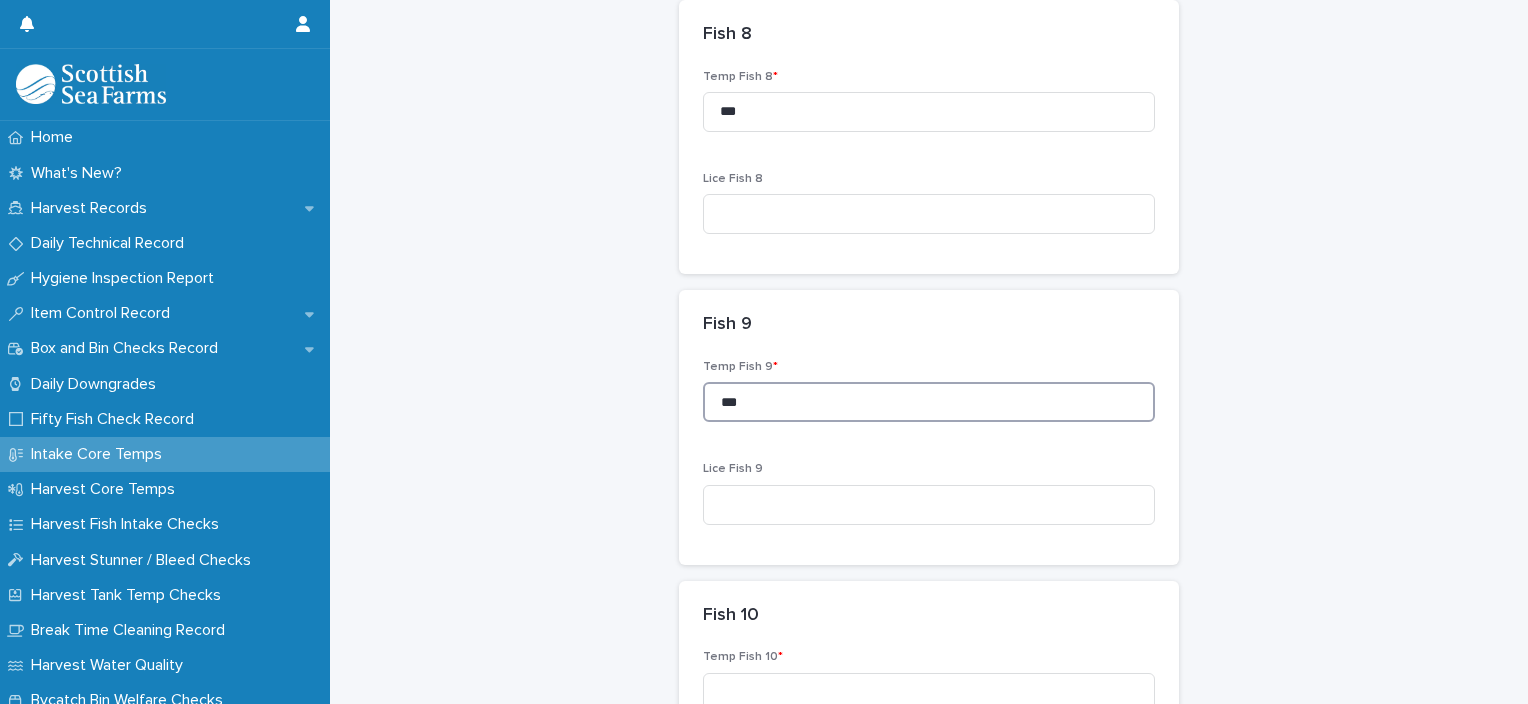 drag, startPoint x: 764, startPoint y: 413, endPoint x: 666, endPoint y: 395, distance: 99.63935 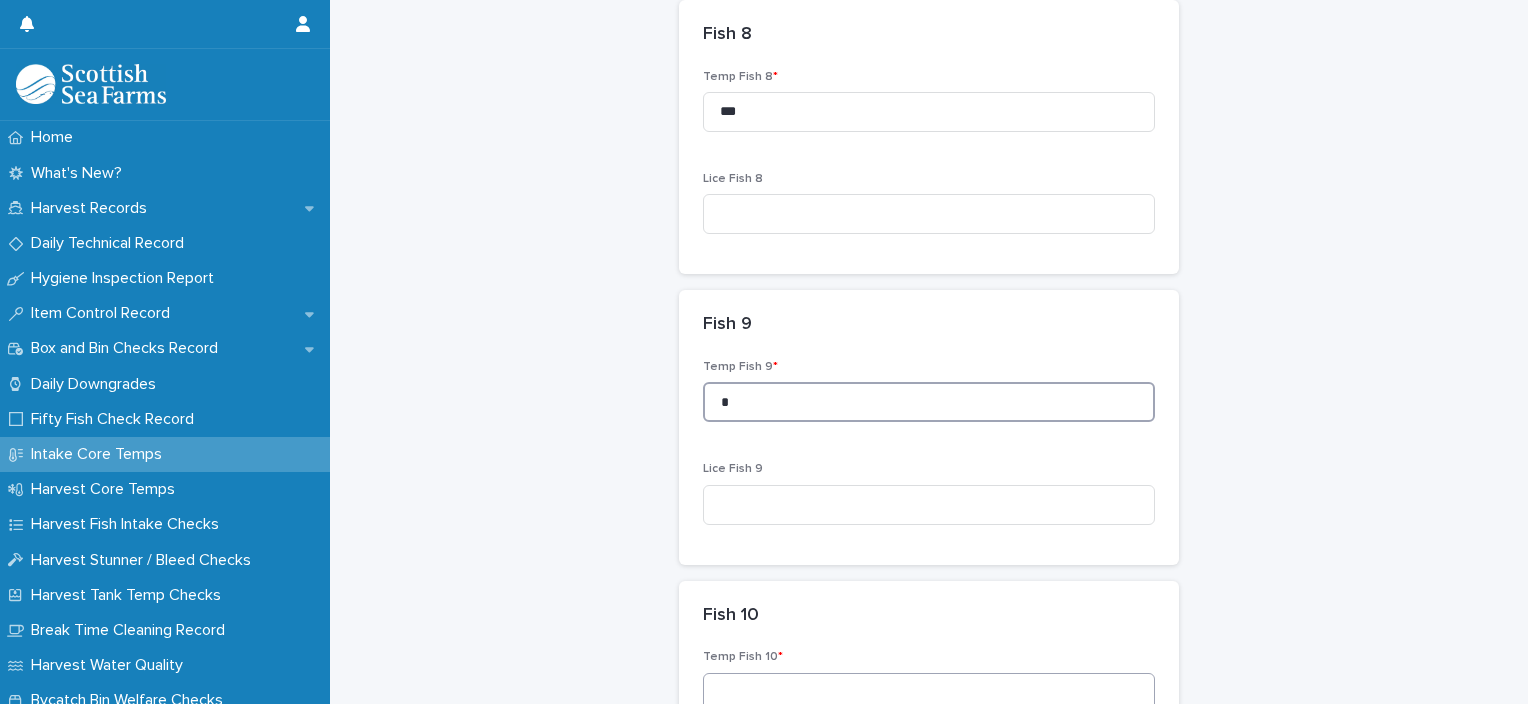 type on "*" 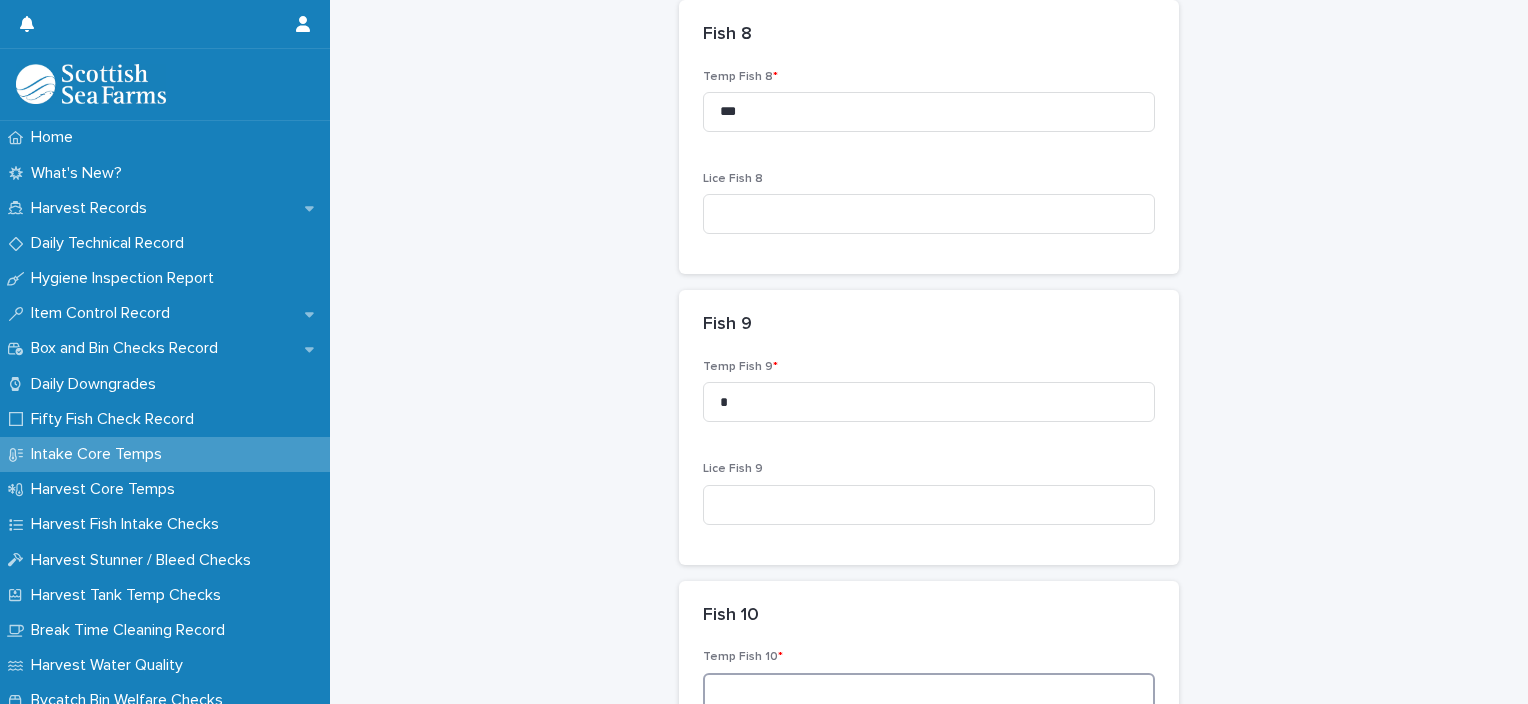click at bounding box center [929, 693] 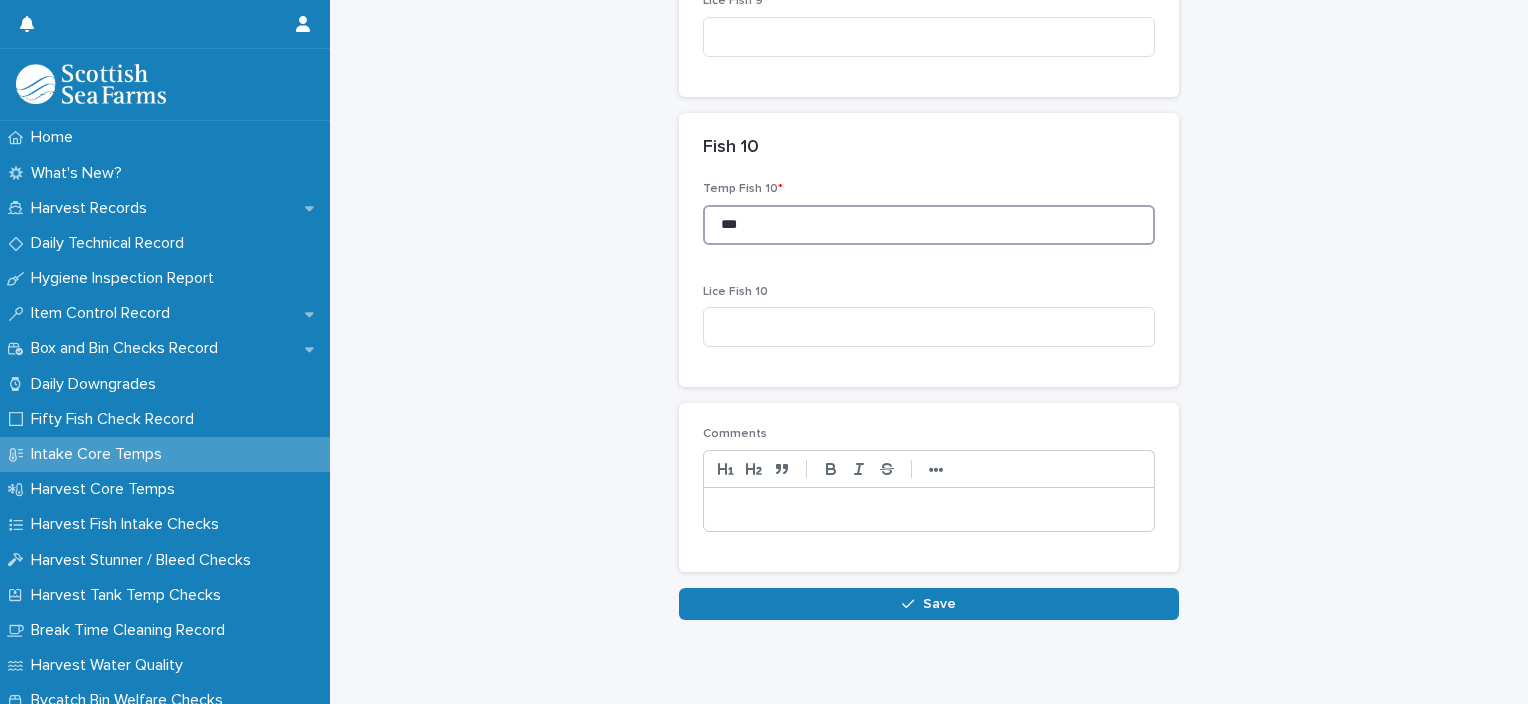 scroll, scrollTop: 2890, scrollLeft: 0, axis: vertical 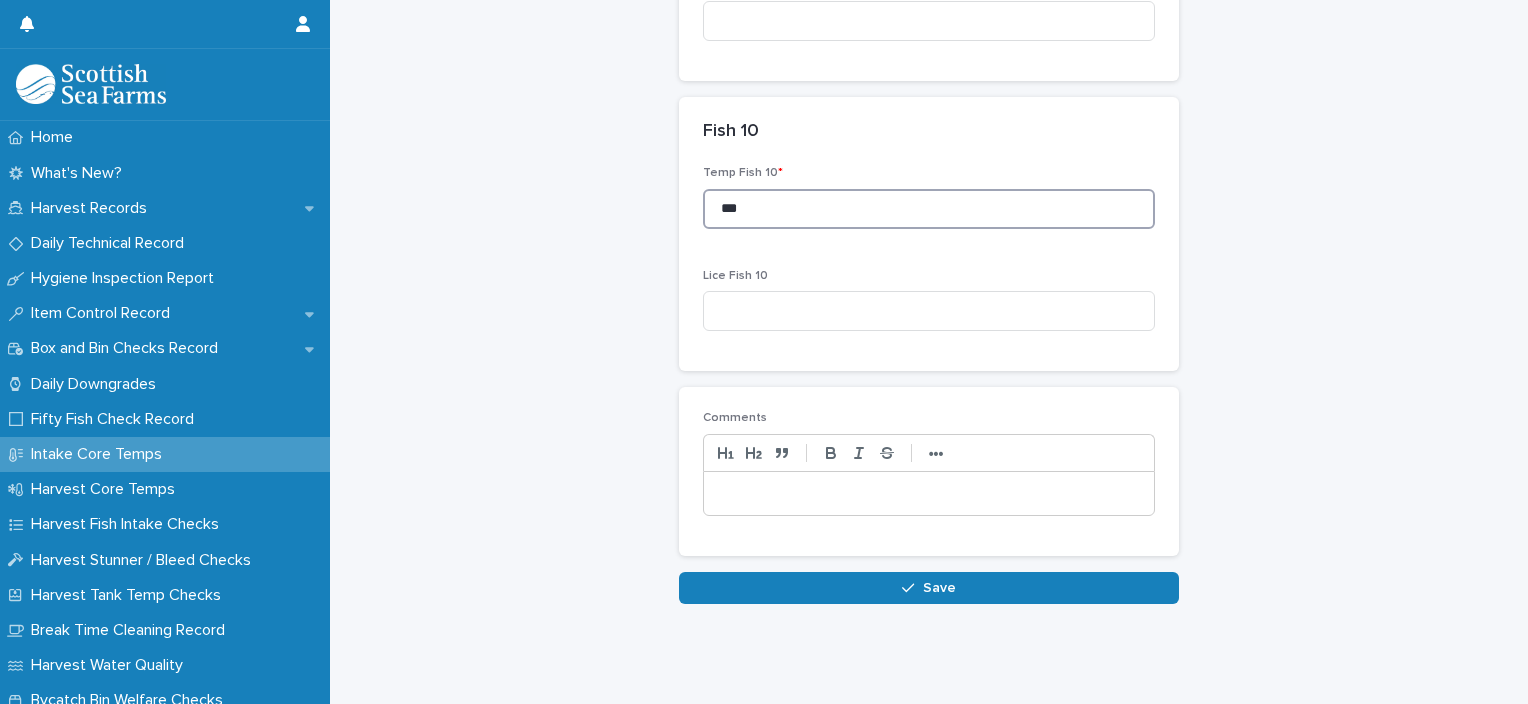 type on "***" 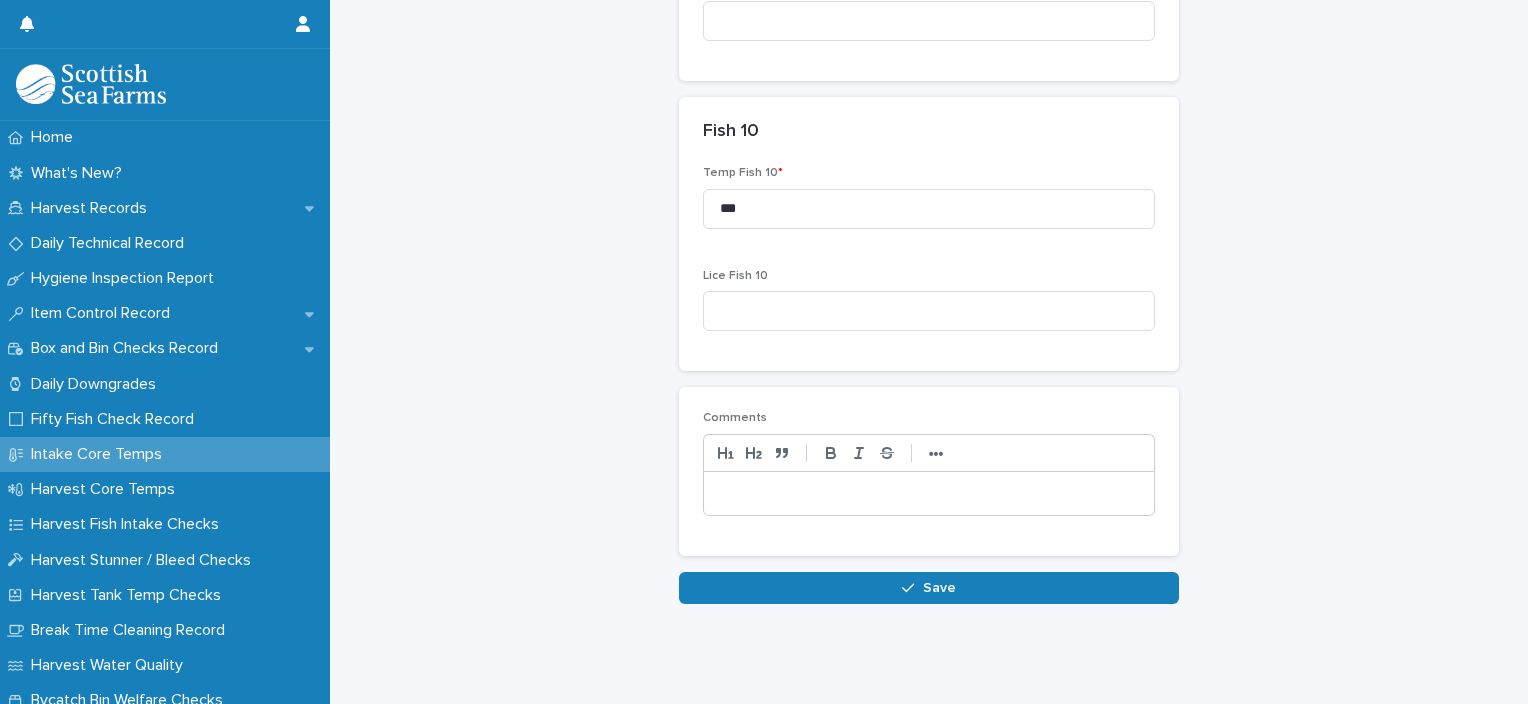 click at bounding box center [929, 494] 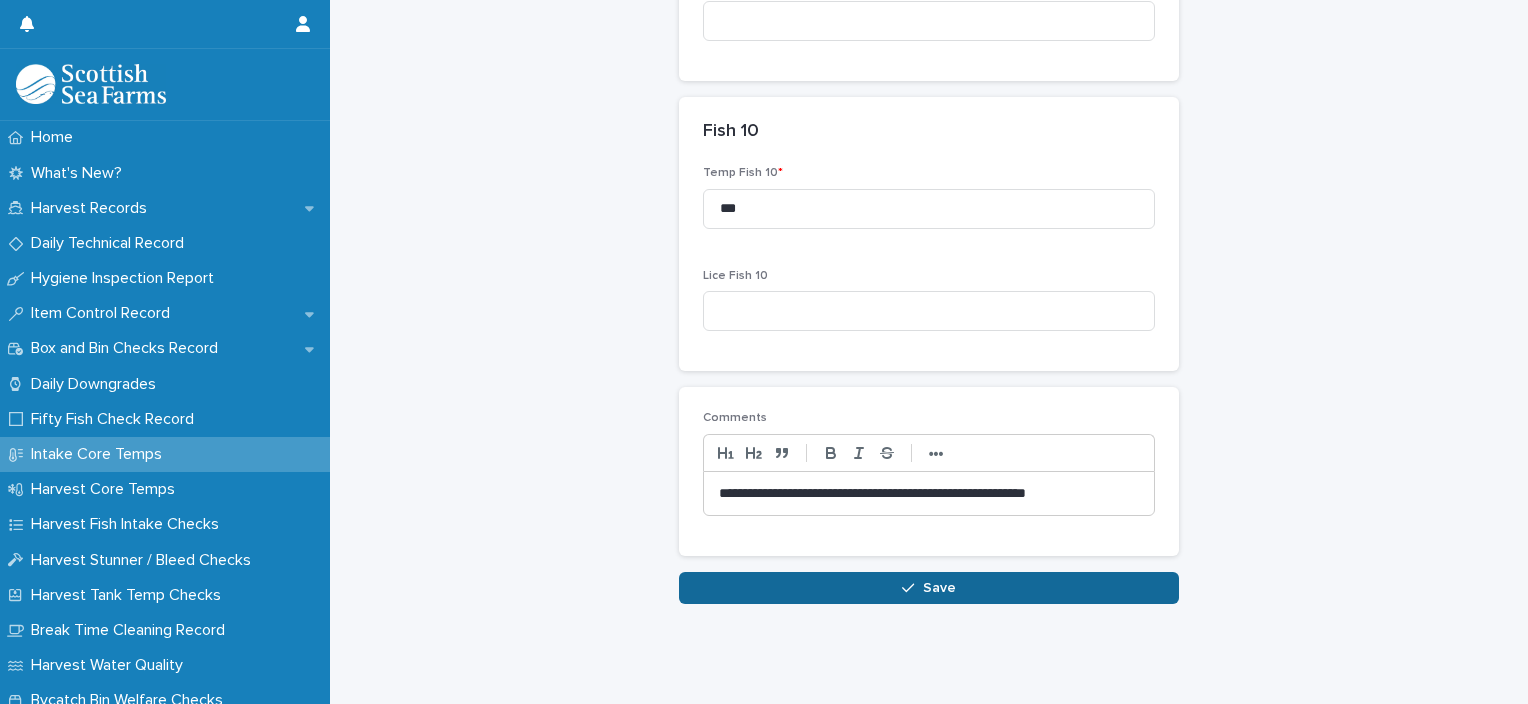 click on "Save" at bounding box center (929, 588) 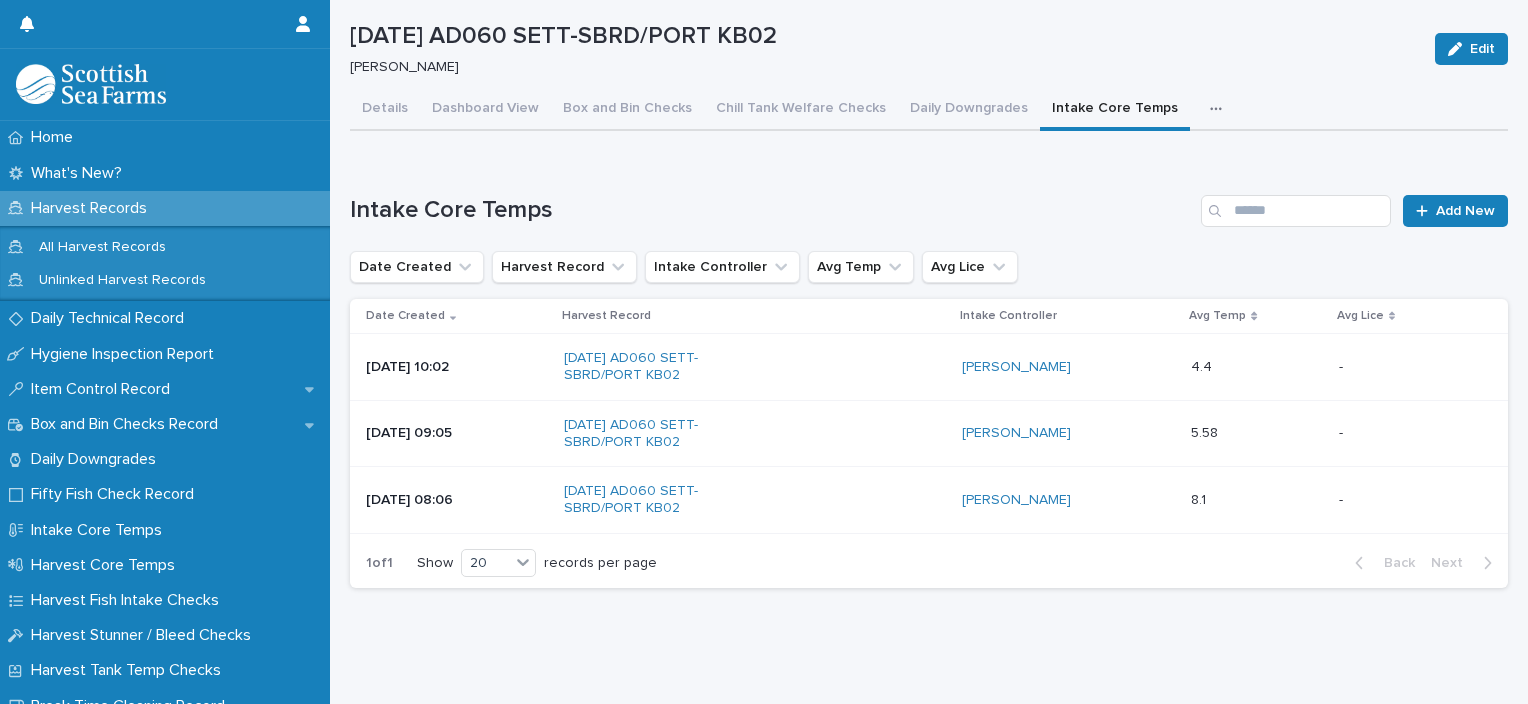 scroll, scrollTop: 0, scrollLeft: 0, axis: both 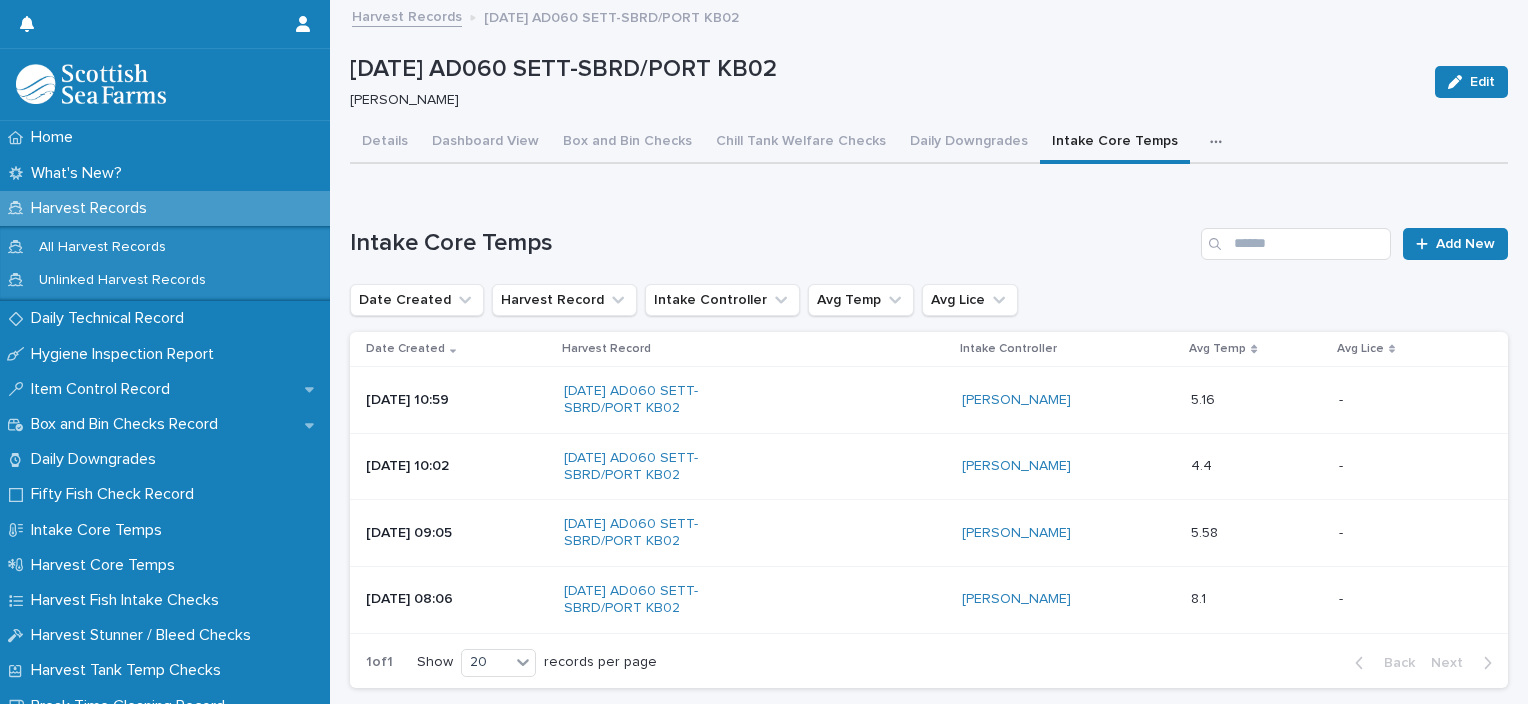 click at bounding box center [1220, 142] 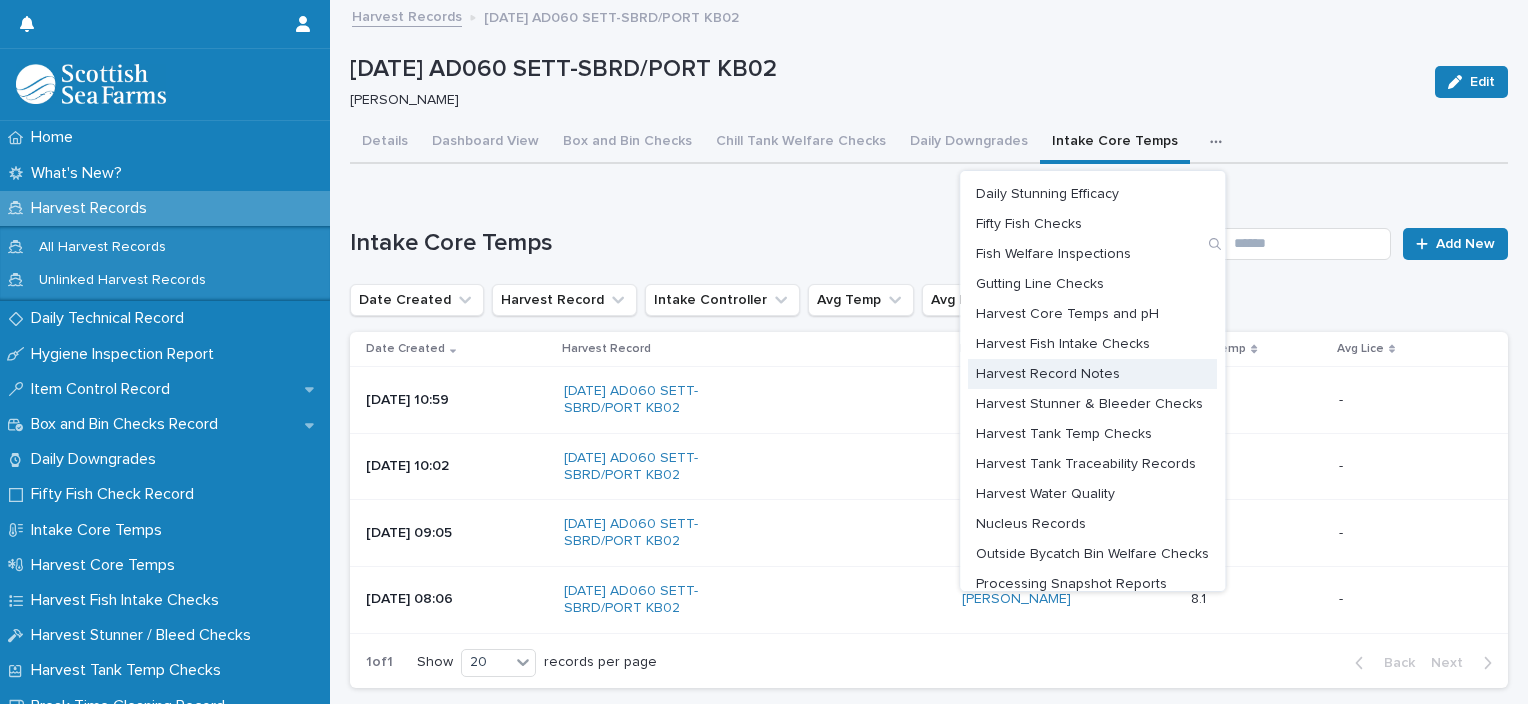 click on "Harvest Record Notes" at bounding box center [1092, 374] 